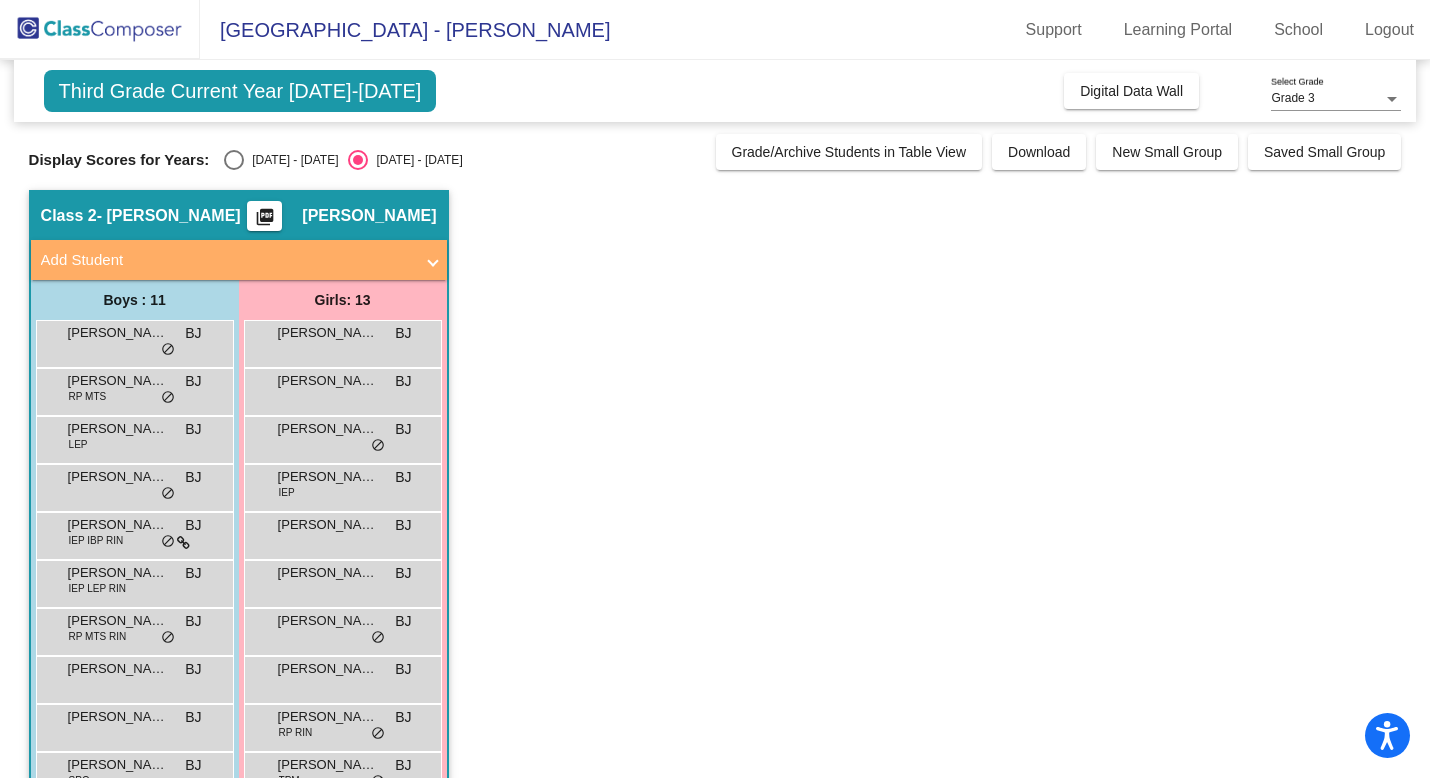 scroll, scrollTop: 0, scrollLeft: 0, axis: both 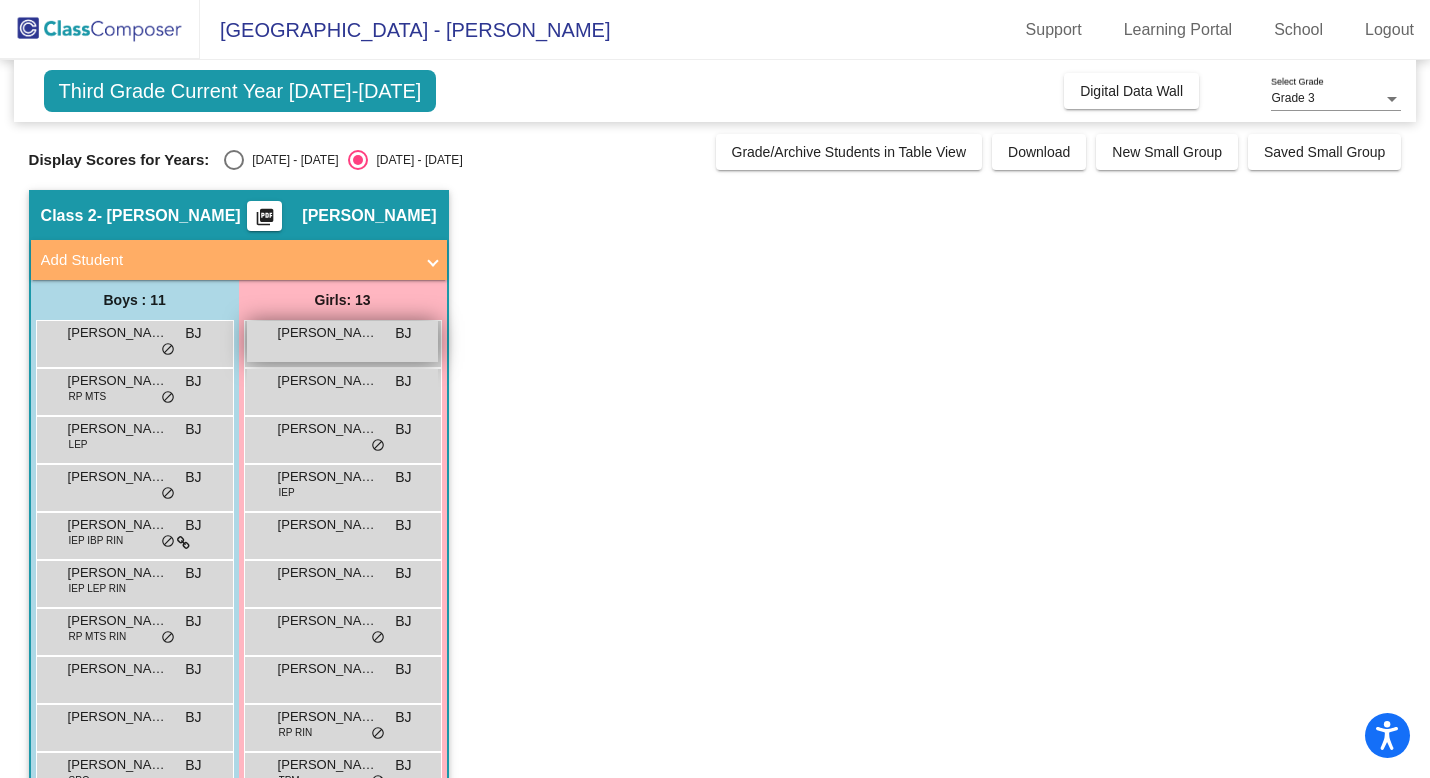 click on "[PERSON_NAME] BJ lock do_not_disturb_alt" at bounding box center [342, 341] 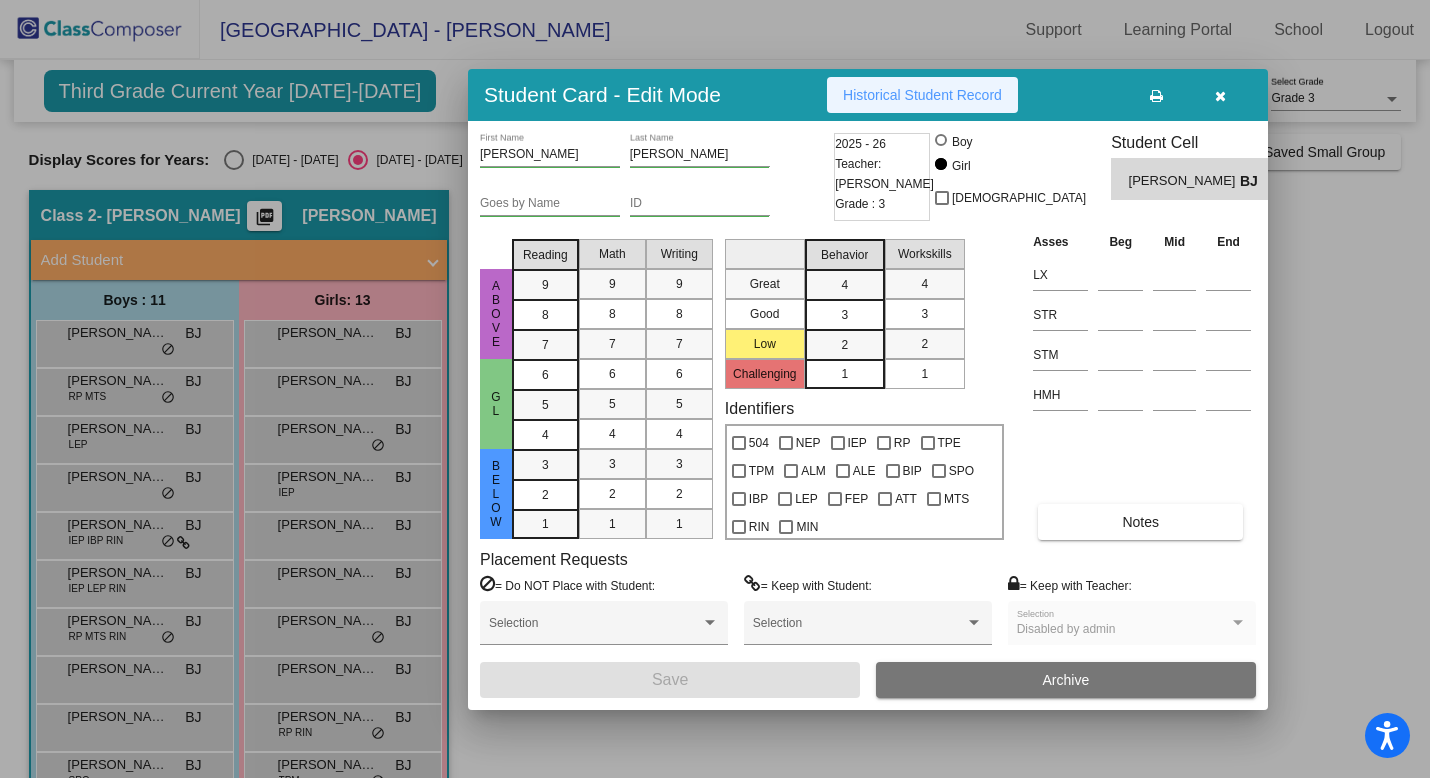 click on "Historical Student Record" at bounding box center [922, 95] 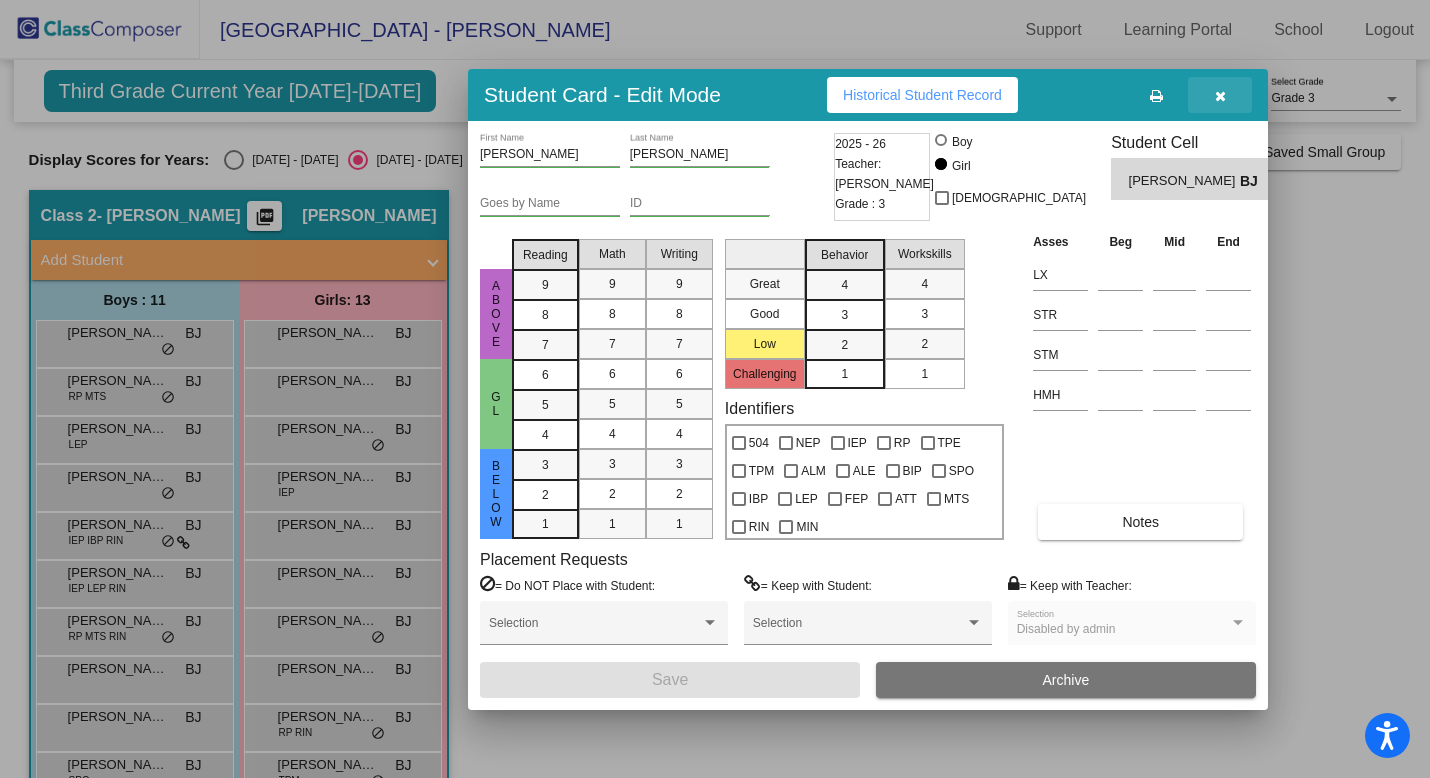 click at bounding box center (1220, 95) 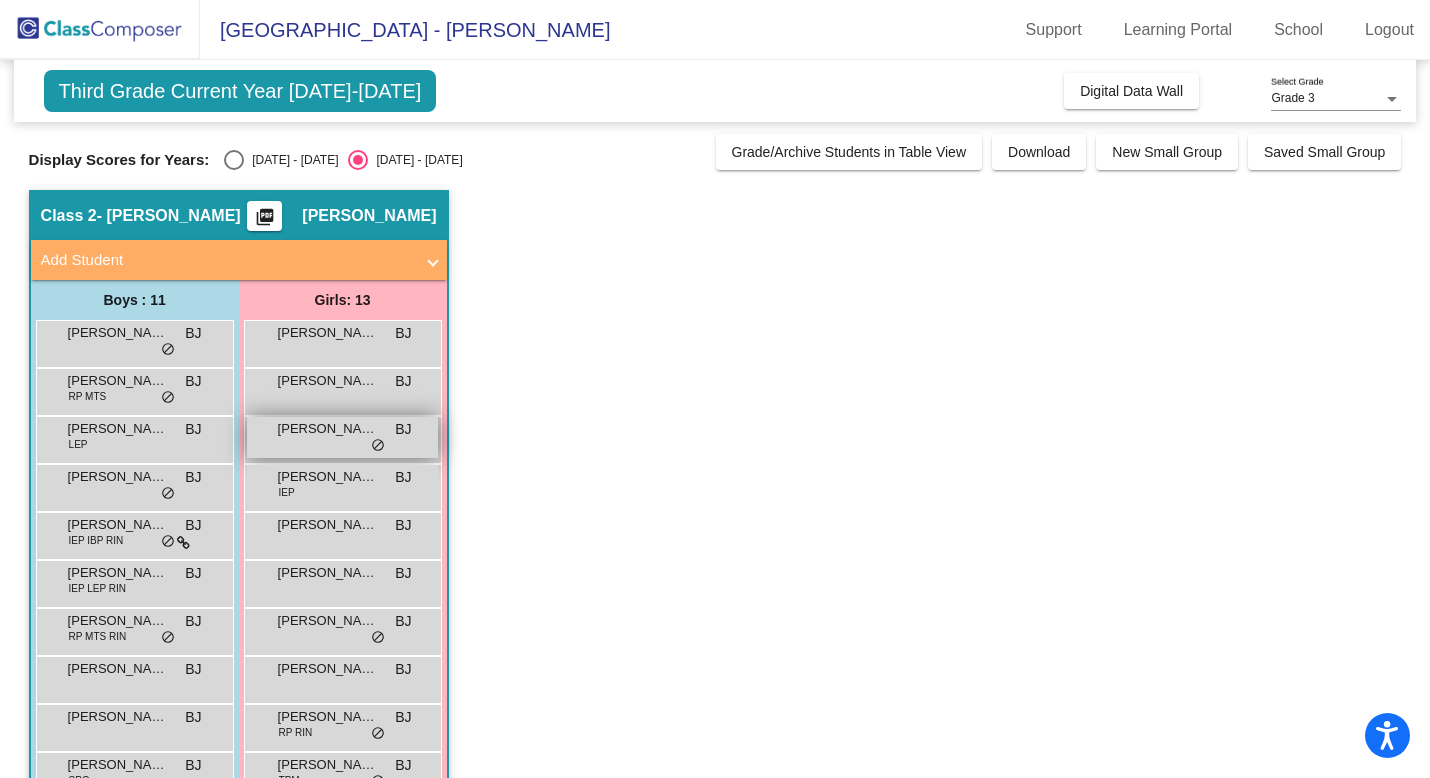 click on "[PERSON_NAME] BJ lock do_not_disturb_alt" at bounding box center (342, 437) 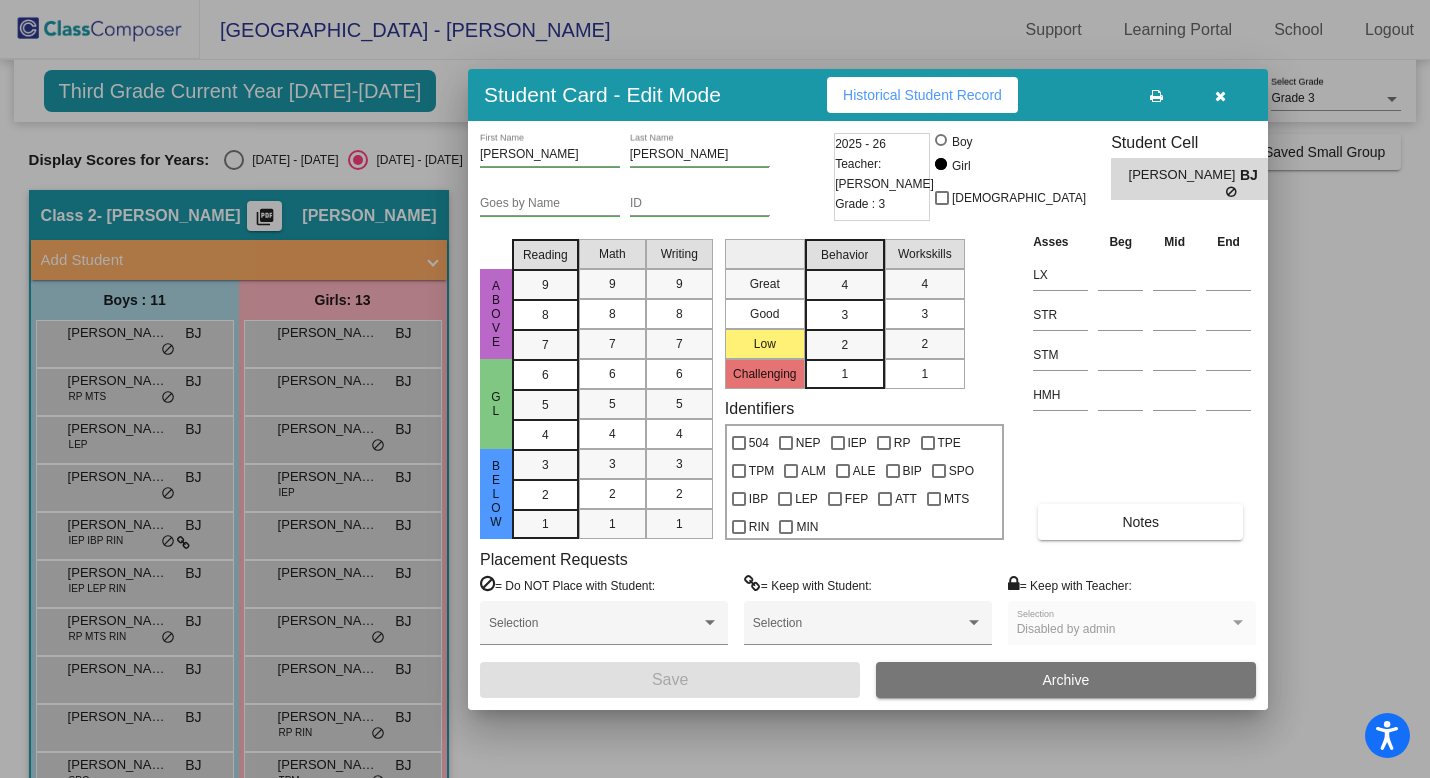 click on "Historical Student Record" at bounding box center [922, 95] 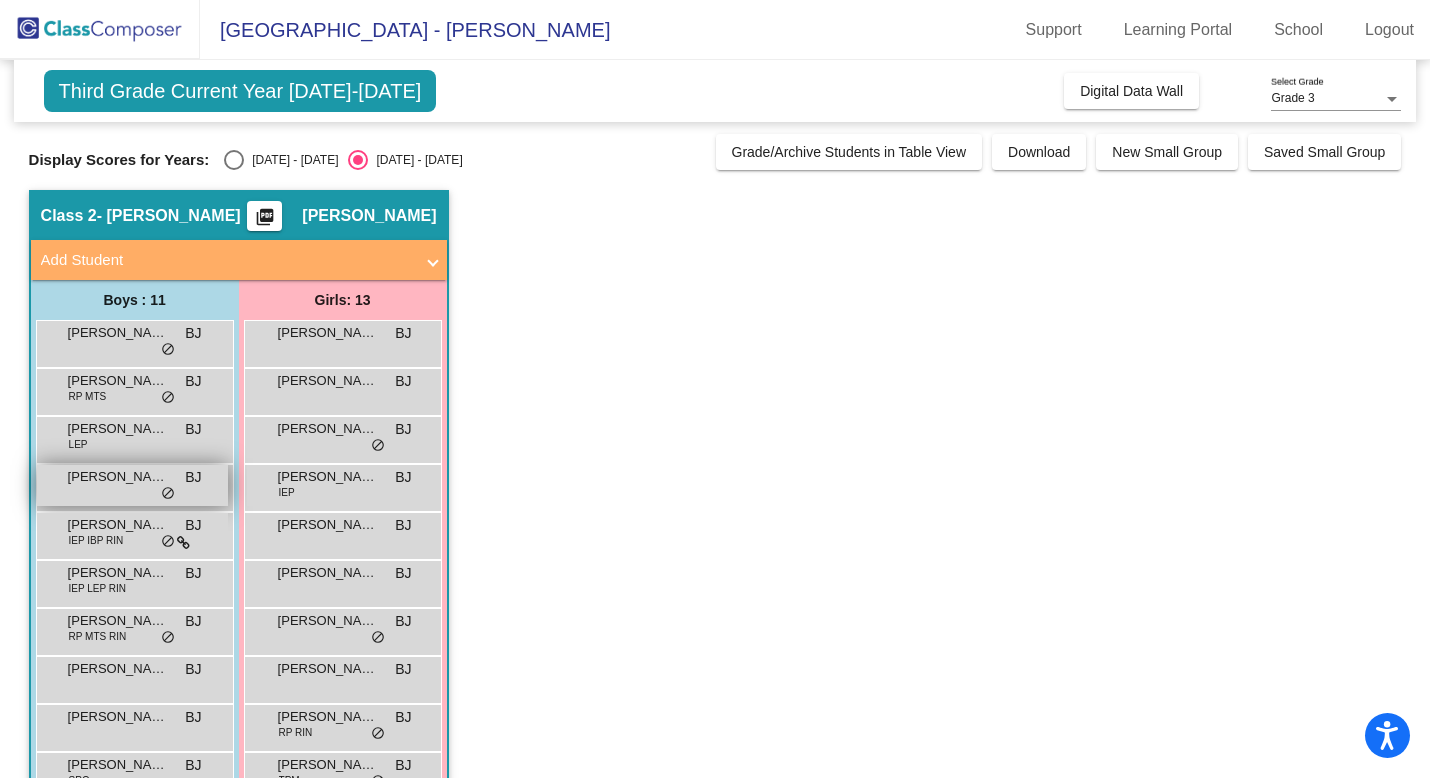 click on "[PERSON_NAME] BJ lock do_not_disturb_alt" at bounding box center (132, 485) 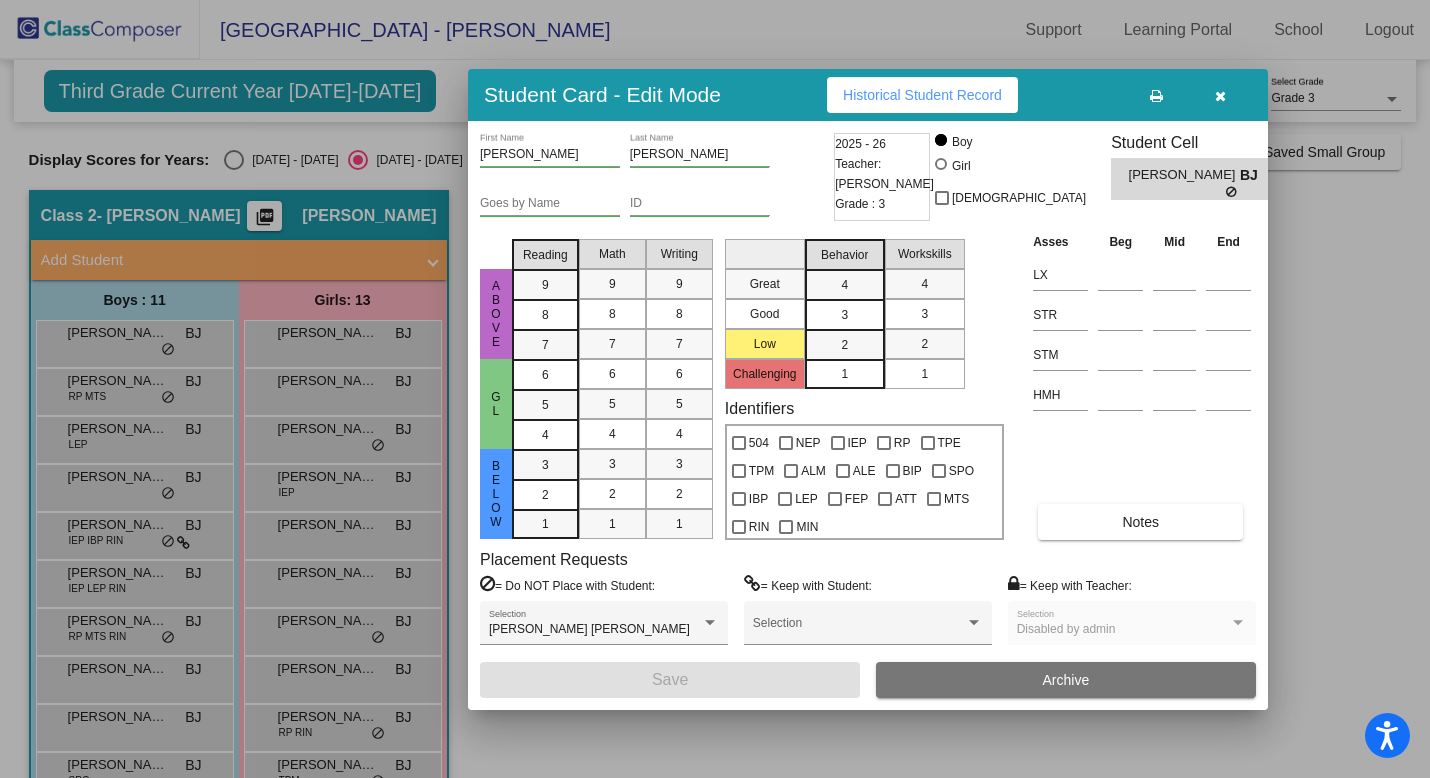 click at bounding box center [1220, 96] 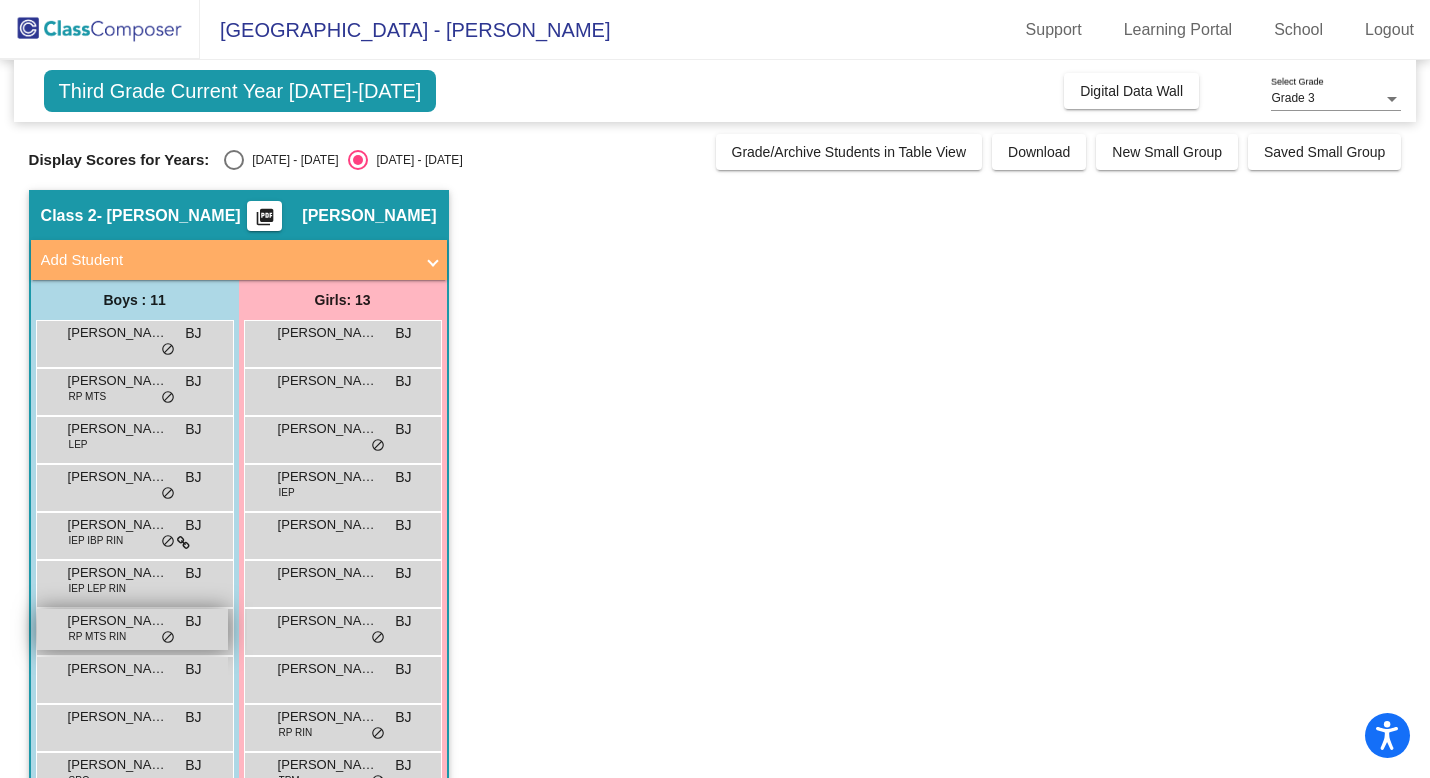 click on "Kyon [PERSON_NAME] MTS RIN BJ lock do_not_disturb_alt" at bounding box center [132, 629] 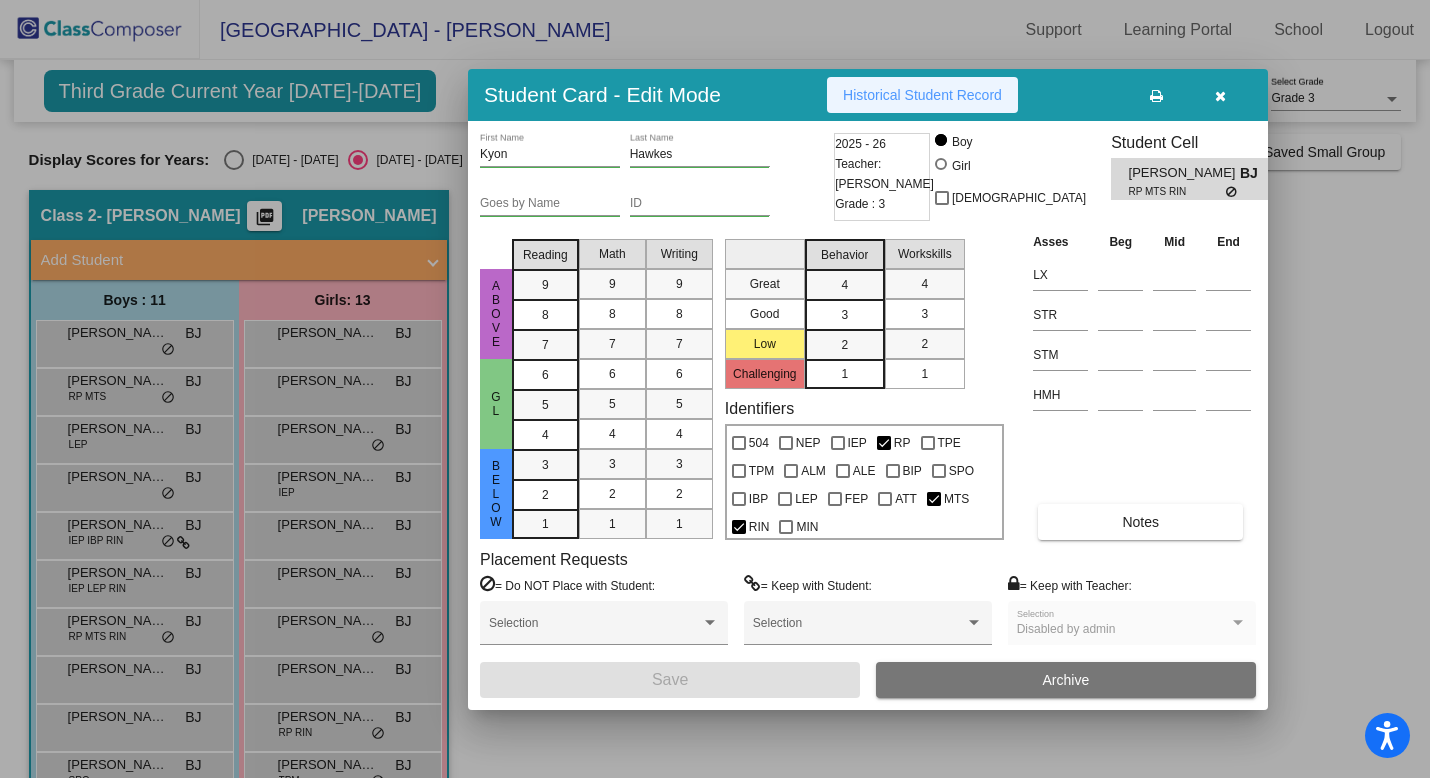 click on "Historical Student Record" at bounding box center (922, 95) 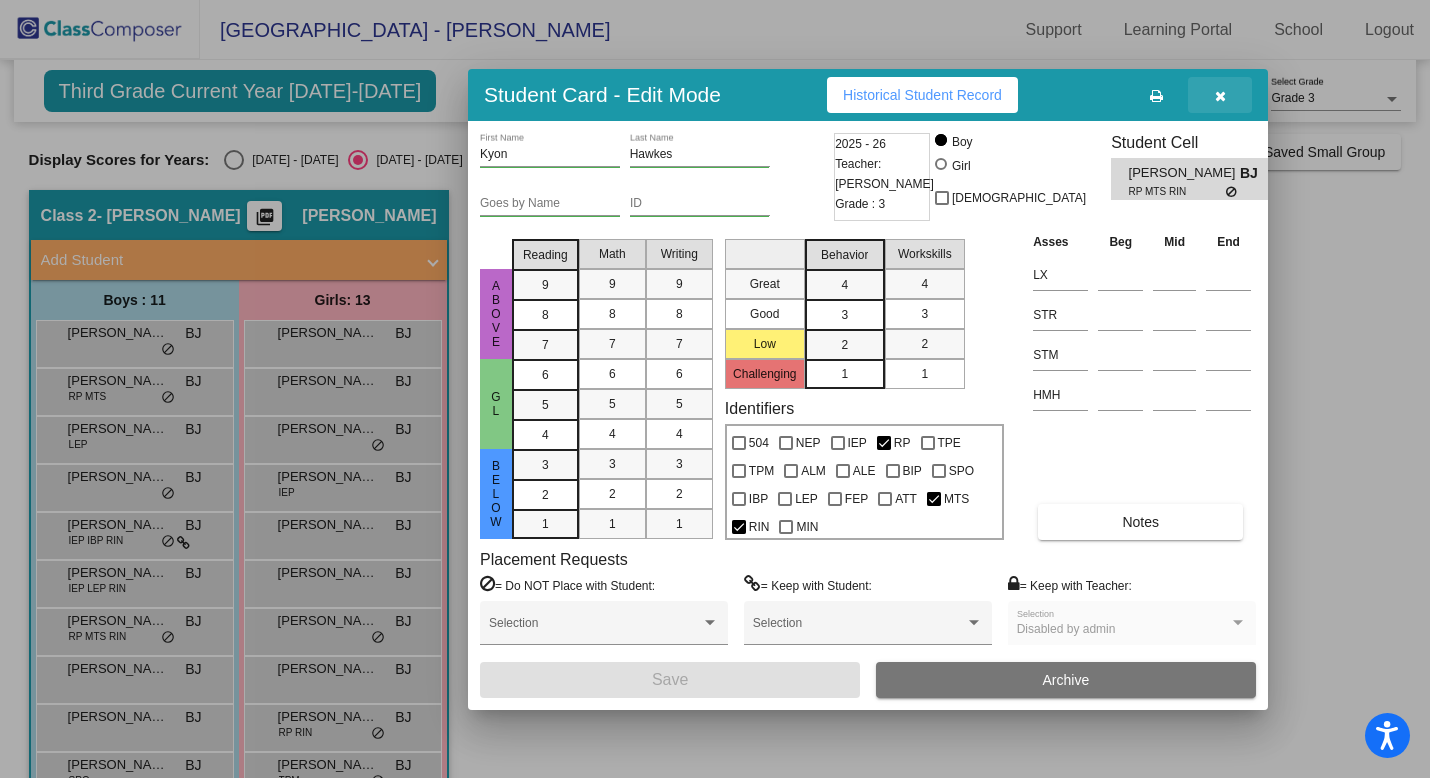click at bounding box center [1220, 95] 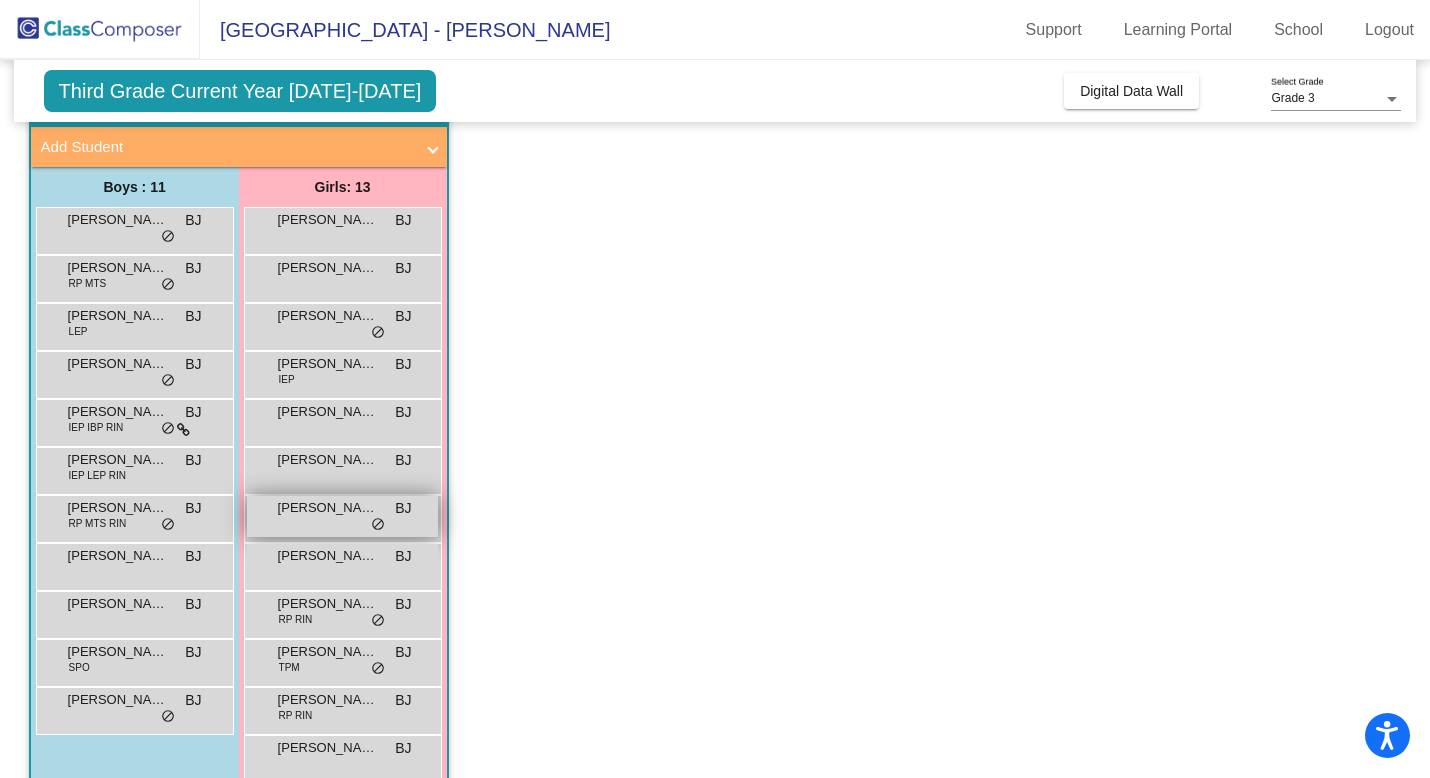 scroll, scrollTop: 116, scrollLeft: 0, axis: vertical 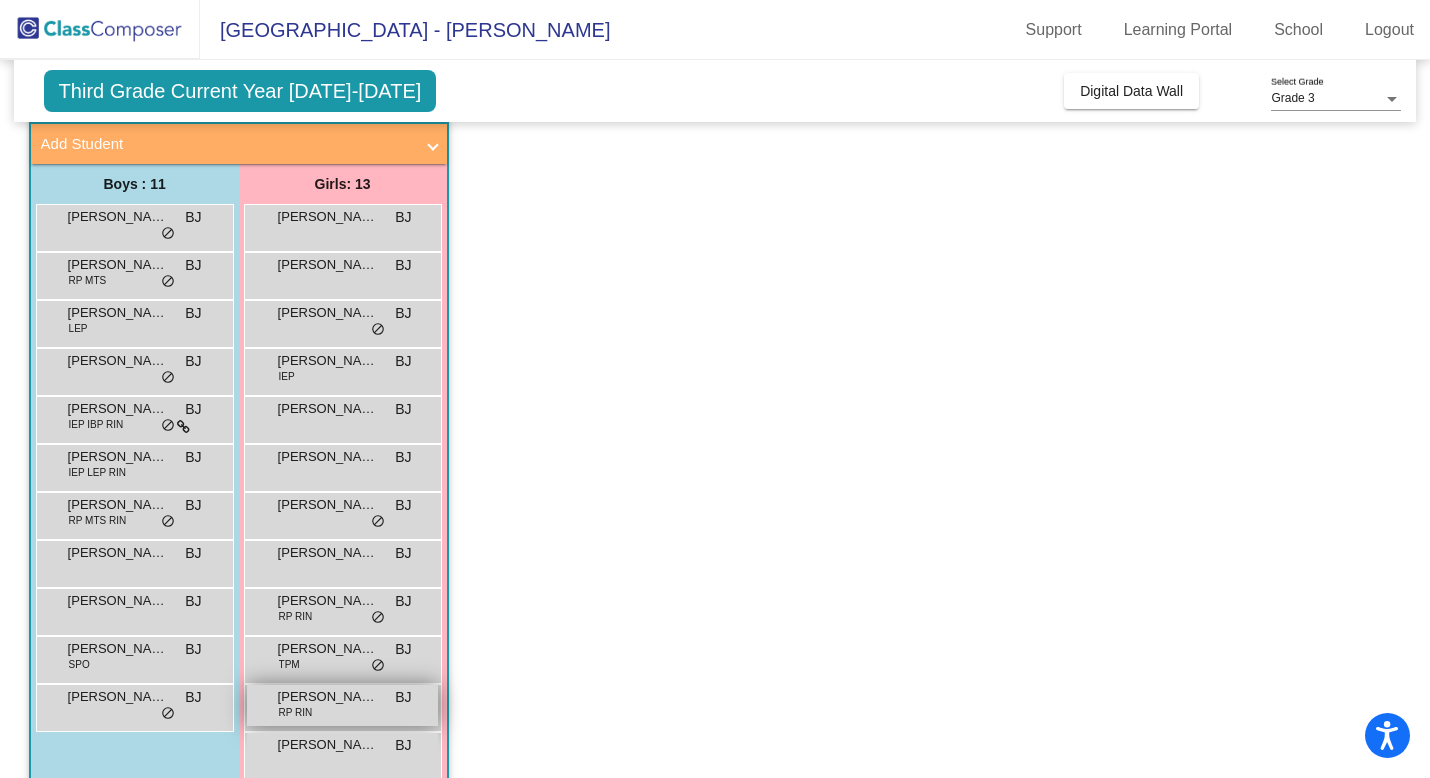 click on "[PERSON_NAME]" at bounding box center (328, 697) 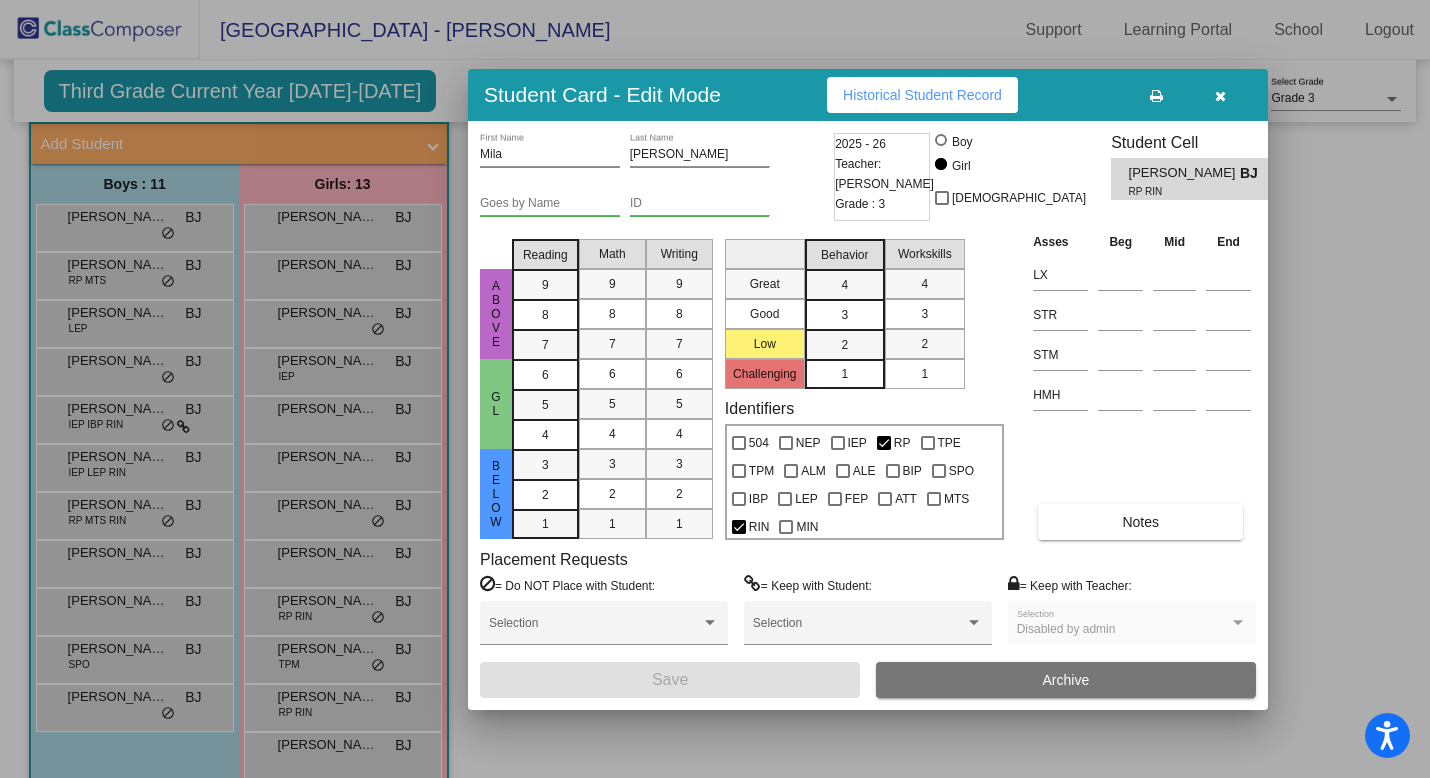 scroll, scrollTop: 0, scrollLeft: 0, axis: both 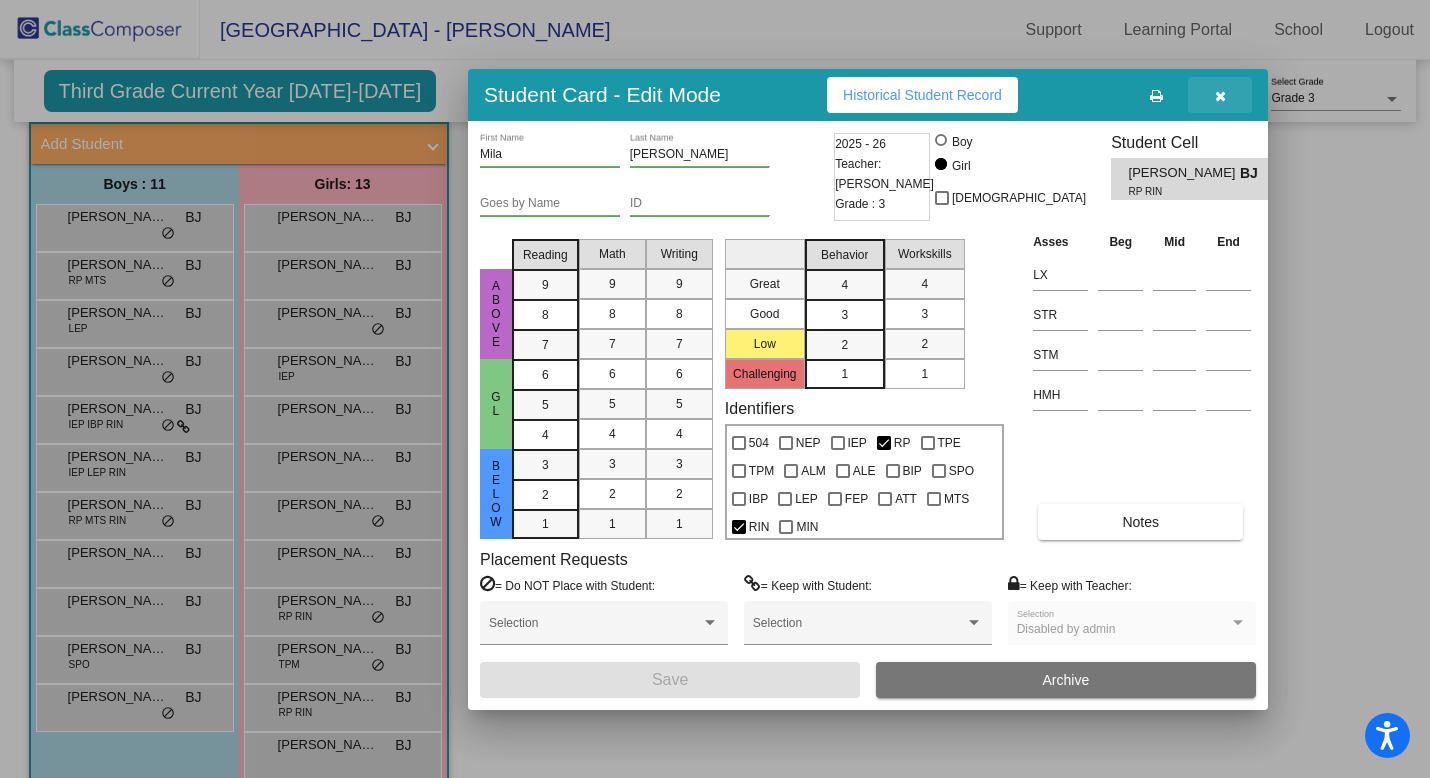 click at bounding box center [1220, 95] 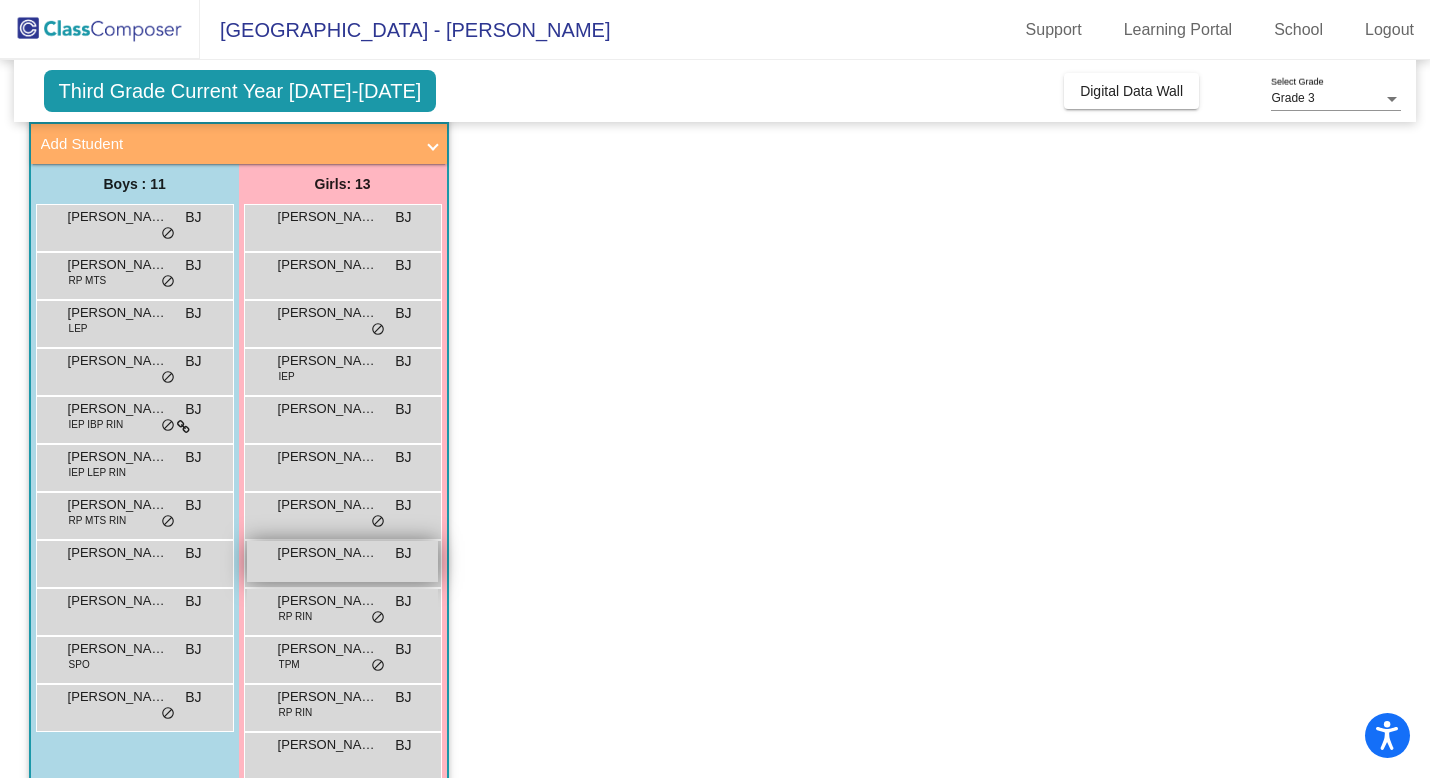 scroll, scrollTop: 198, scrollLeft: 0, axis: vertical 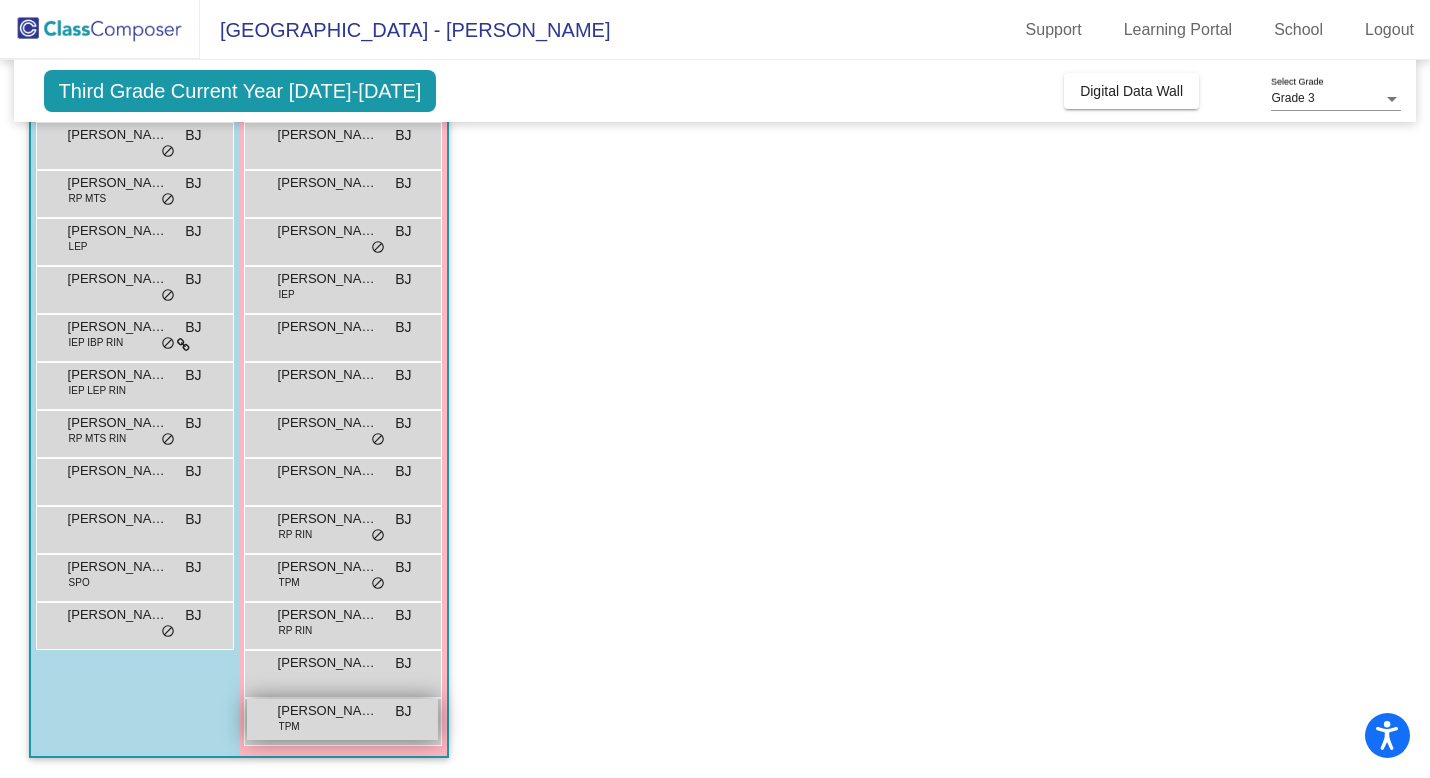 click on "TPM" at bounding box center [289, 726] 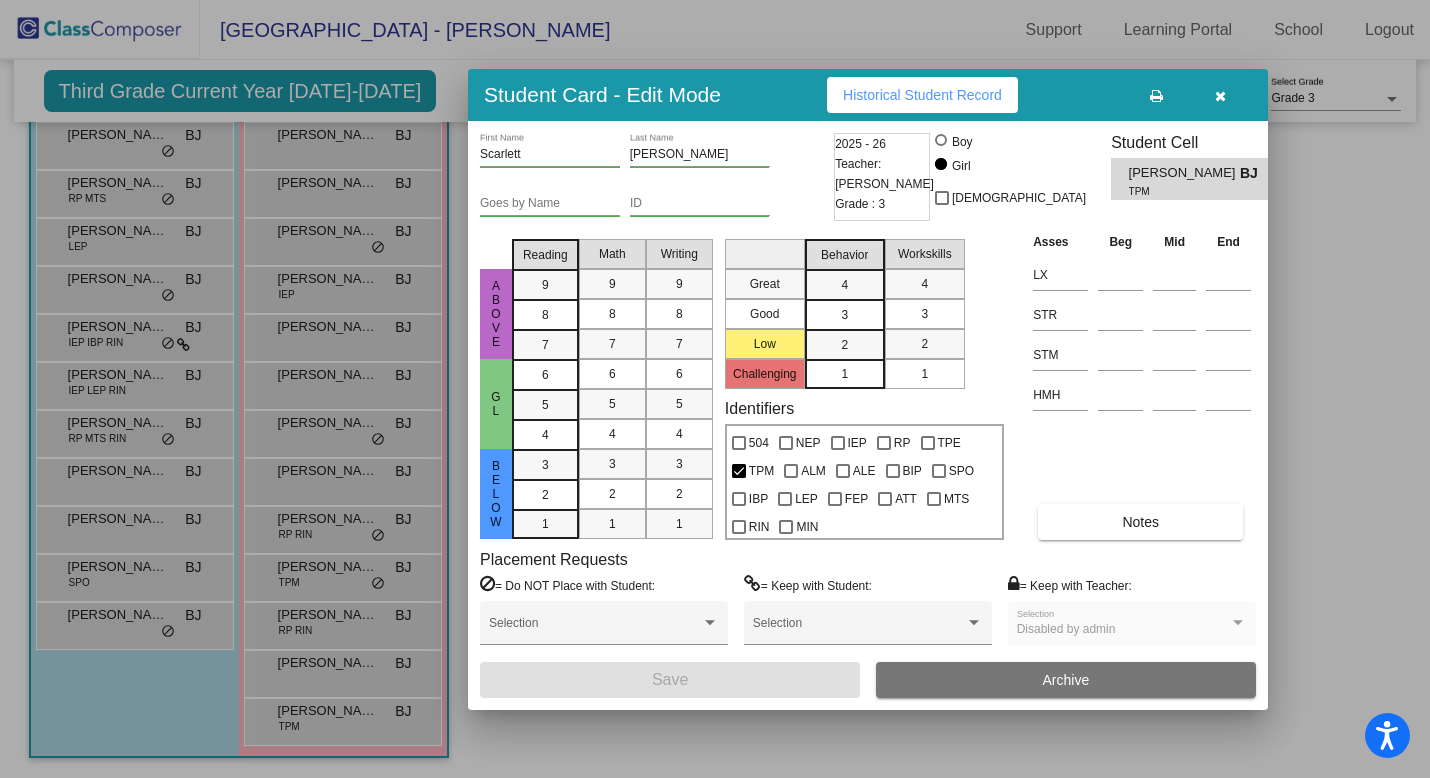 click on "Historical Student Record" at bounding box center (922, 95) 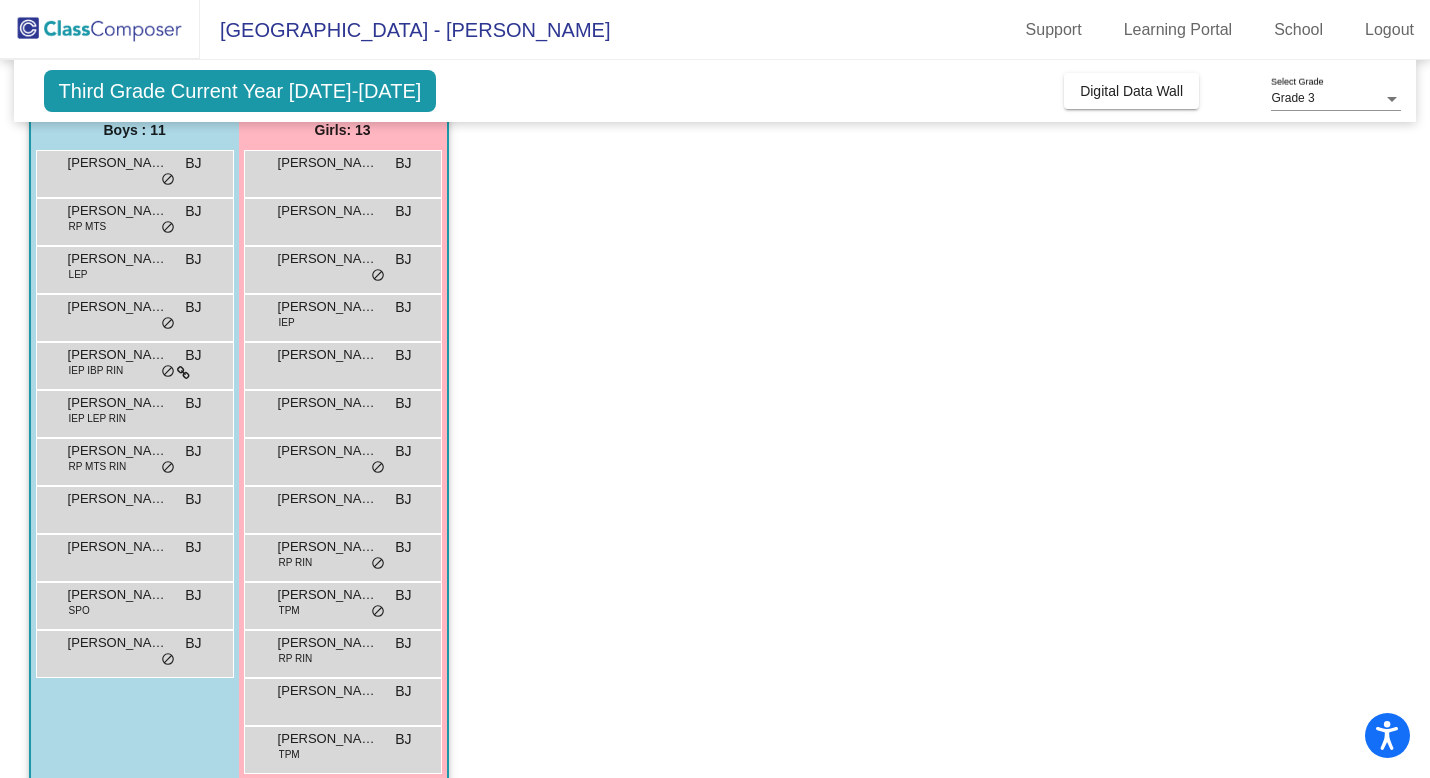 scroll, scrollTop: 198, scrollLeft: 0, axis: vertical 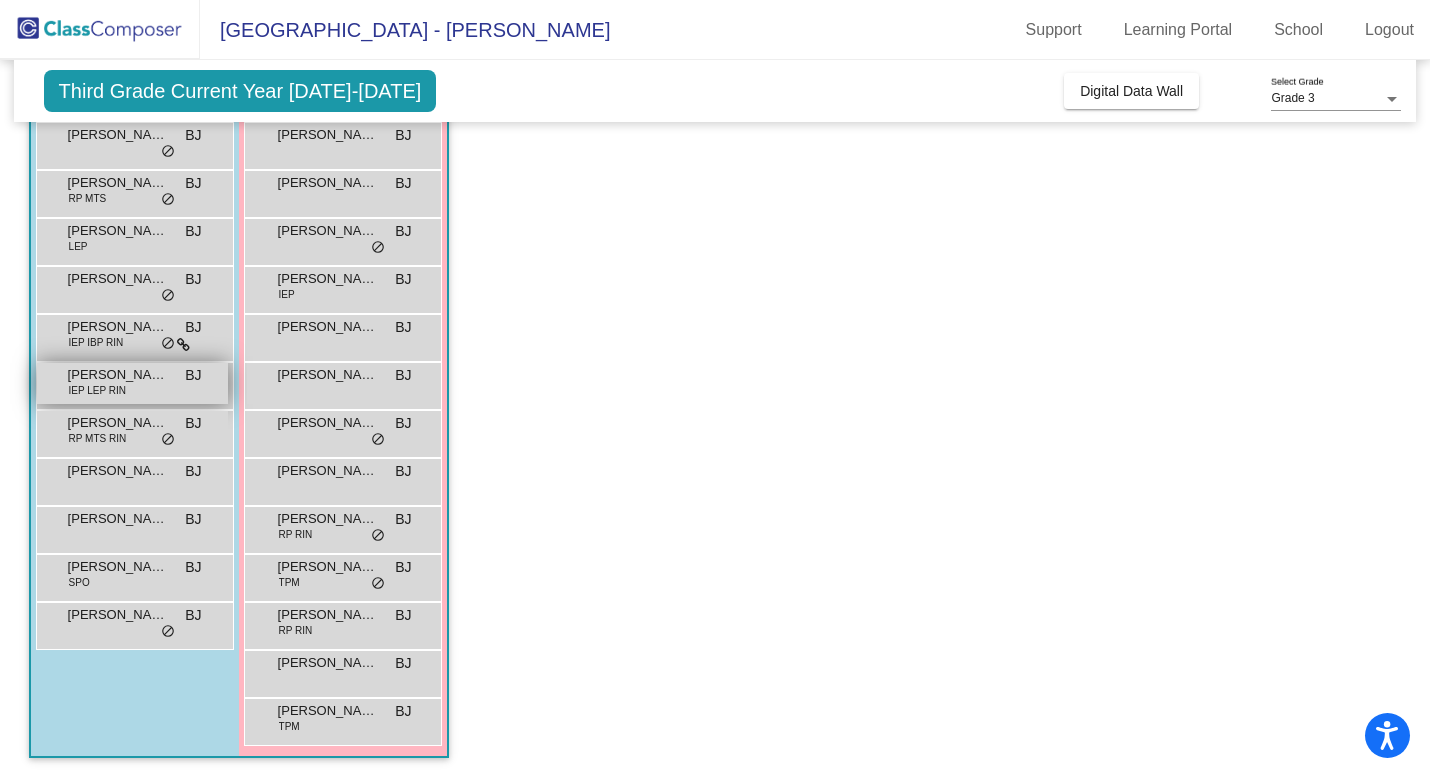 click on "[PERSON_NAME] IEP LEP RIN BJ lock do_not_disturb_alt" at bounding box center (132, 383) 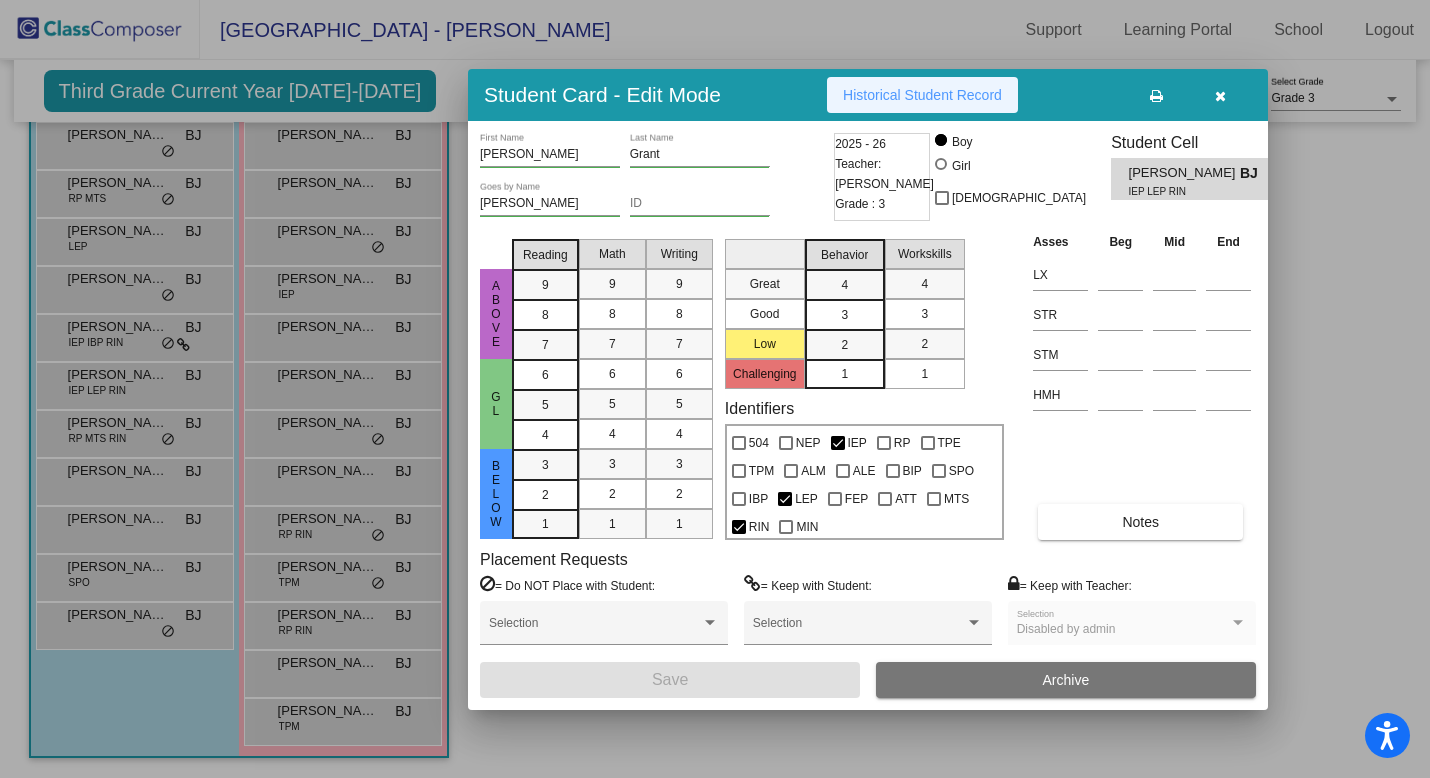 click on "Historical Student Record" at bounding box center [922, 95] 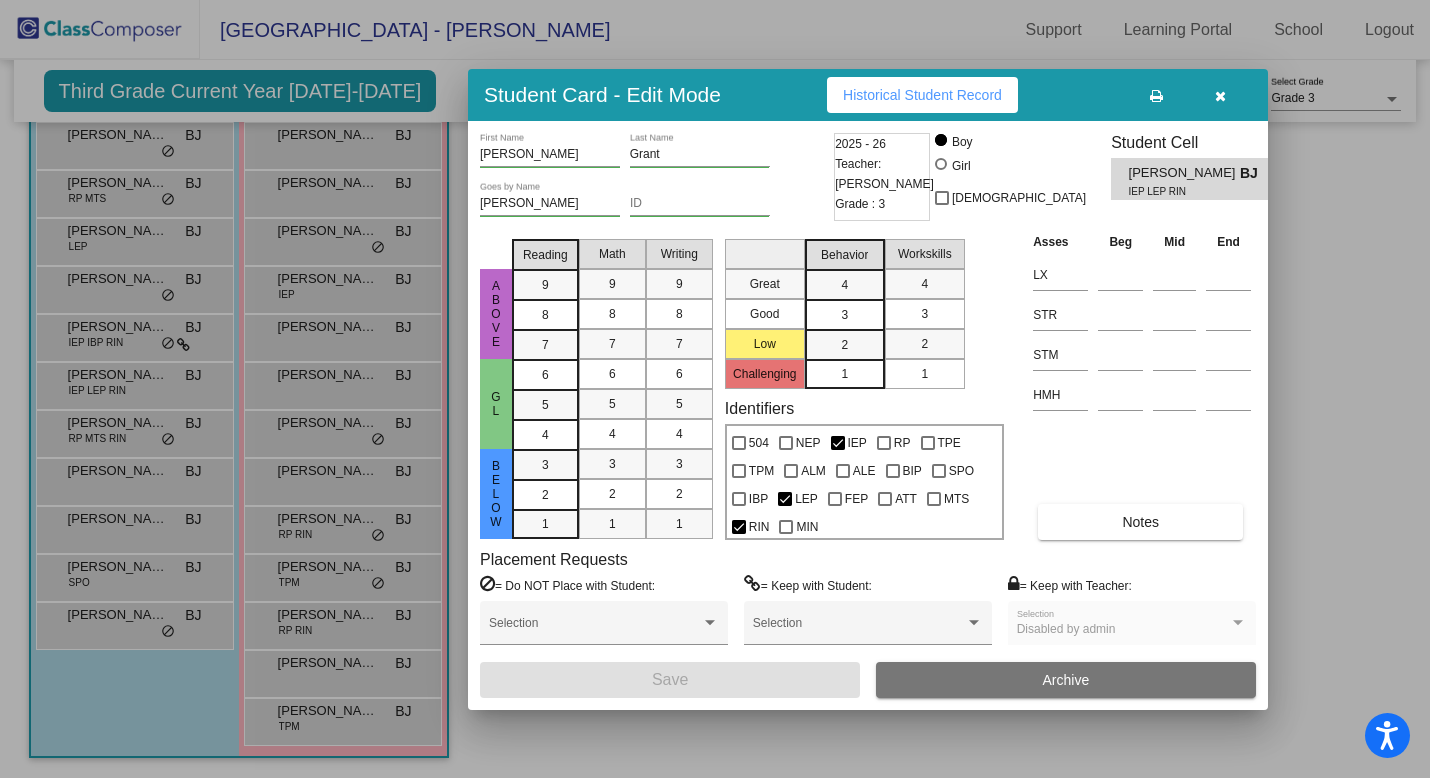 click at bounding box center (715, 389) 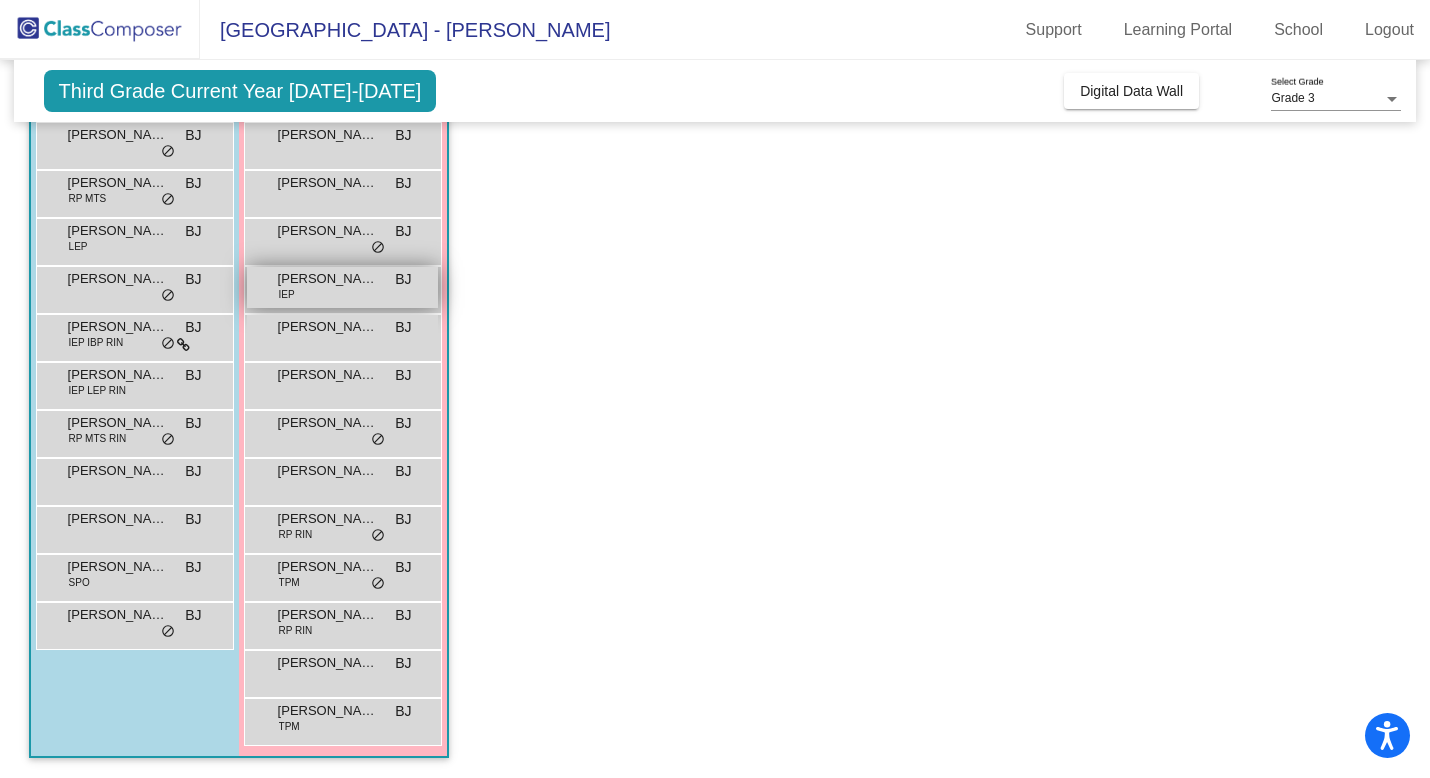 click on "[PERSON_NAME]" at bounding box center (328, 279) 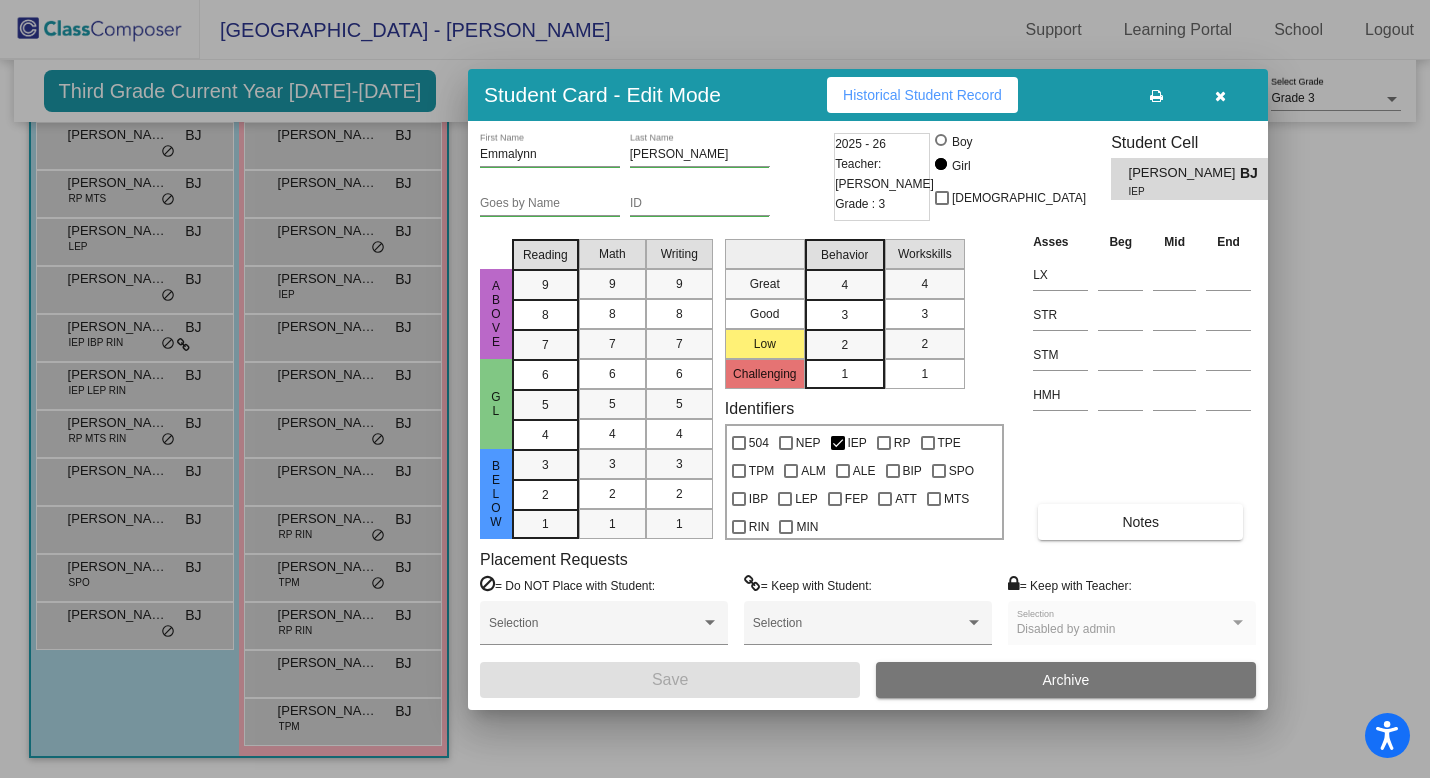 click on "Historical Student Record" at bounding box center (922, 95) 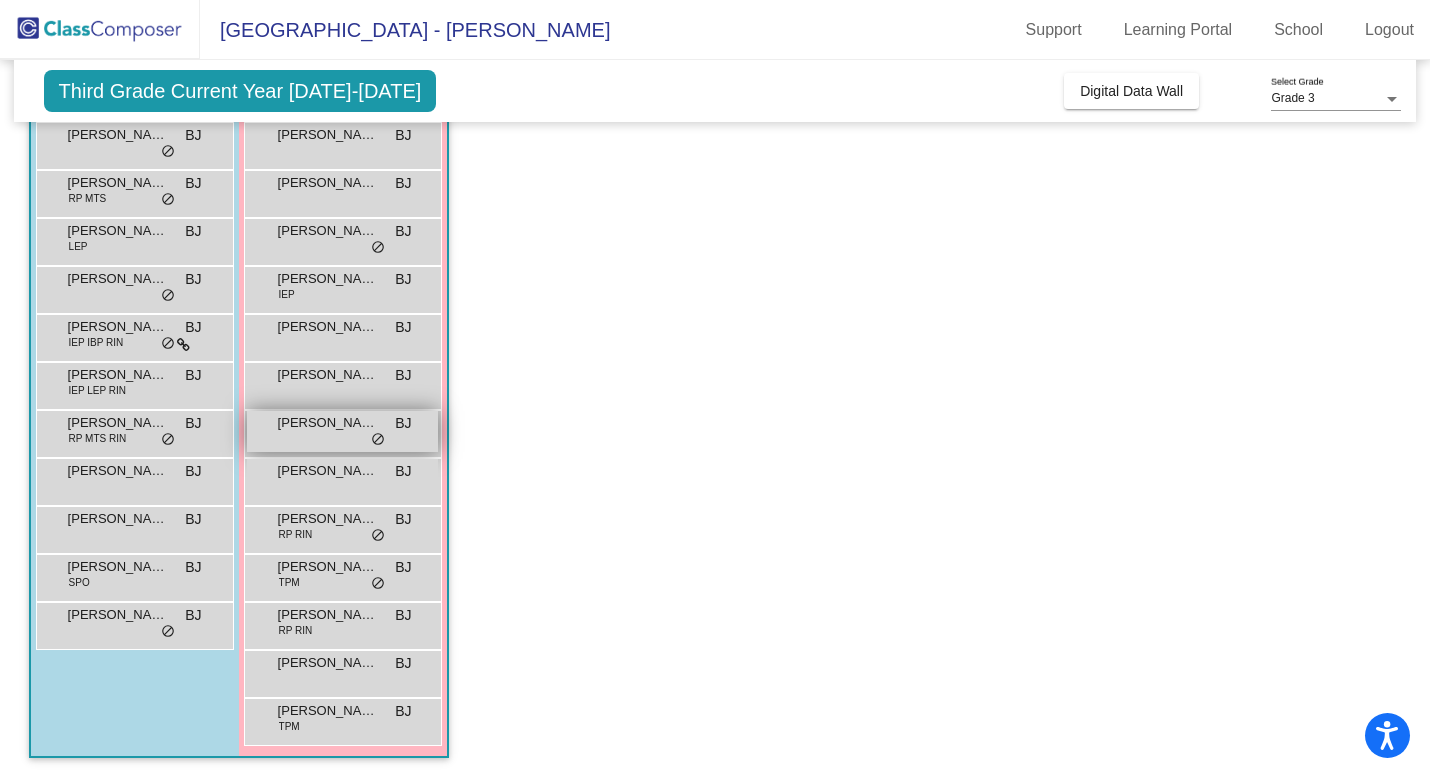 click on "[PERSON_NAME]" at bounding box center (328, 423) 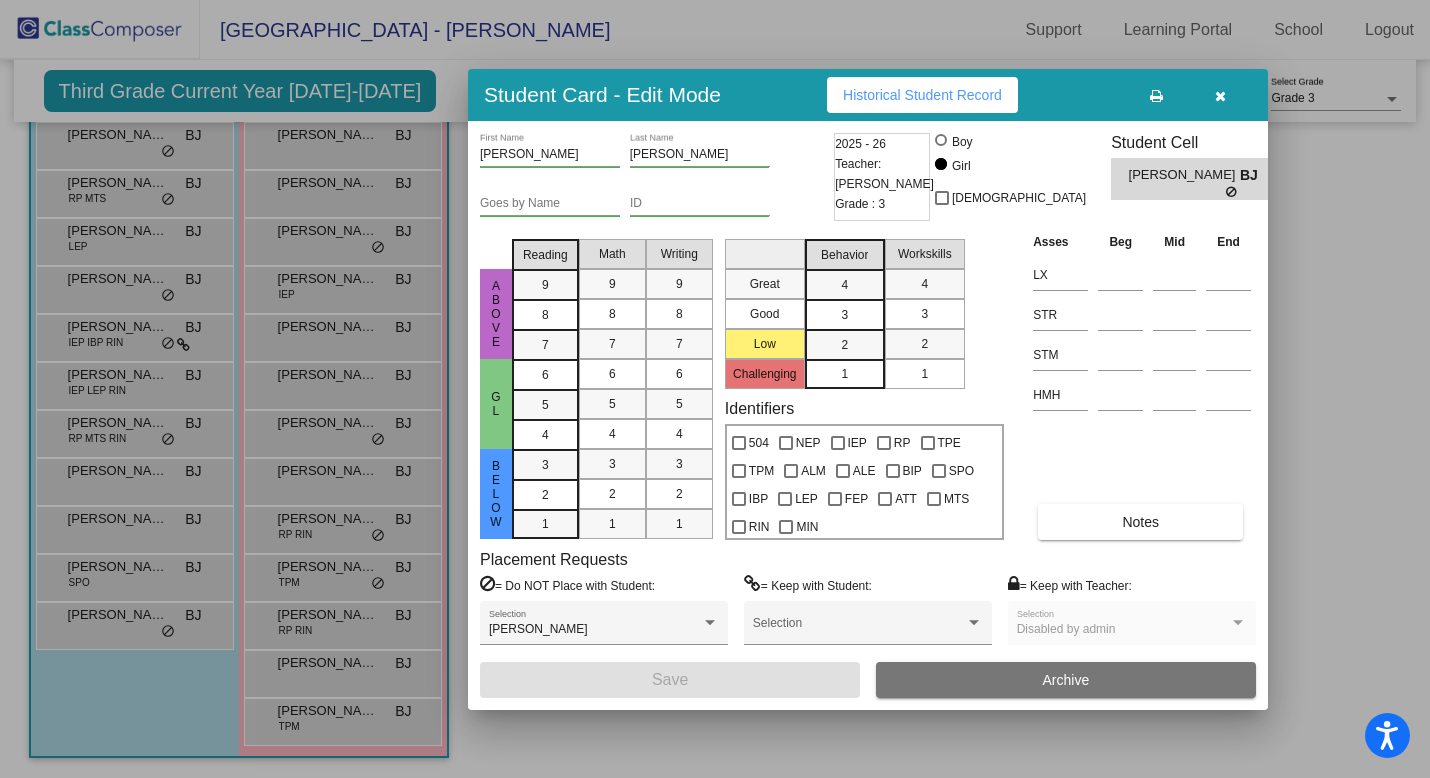 click on "Historical Student Record" at bounding box center (922, 95) 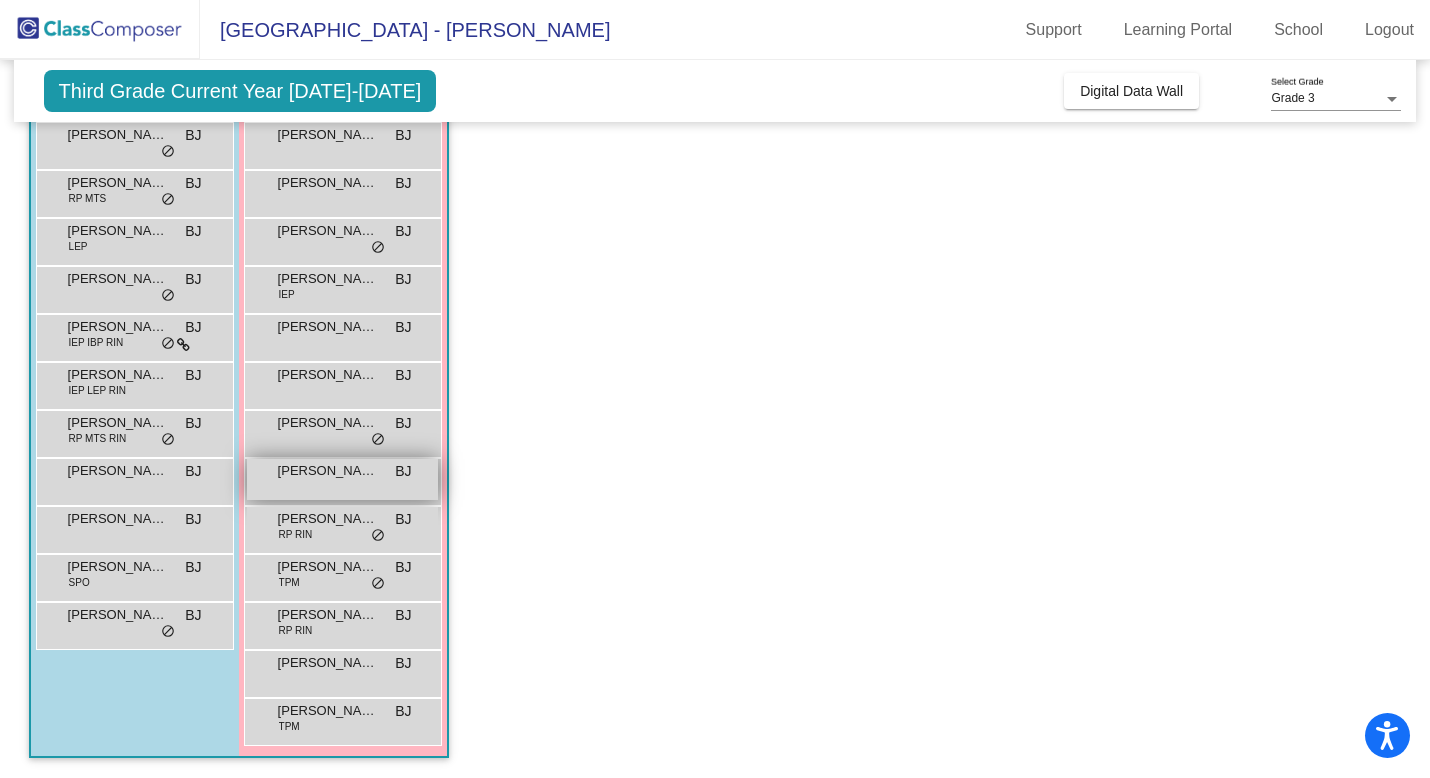 click on "[PERSON_NAME]" at bounding box center [328, 471] 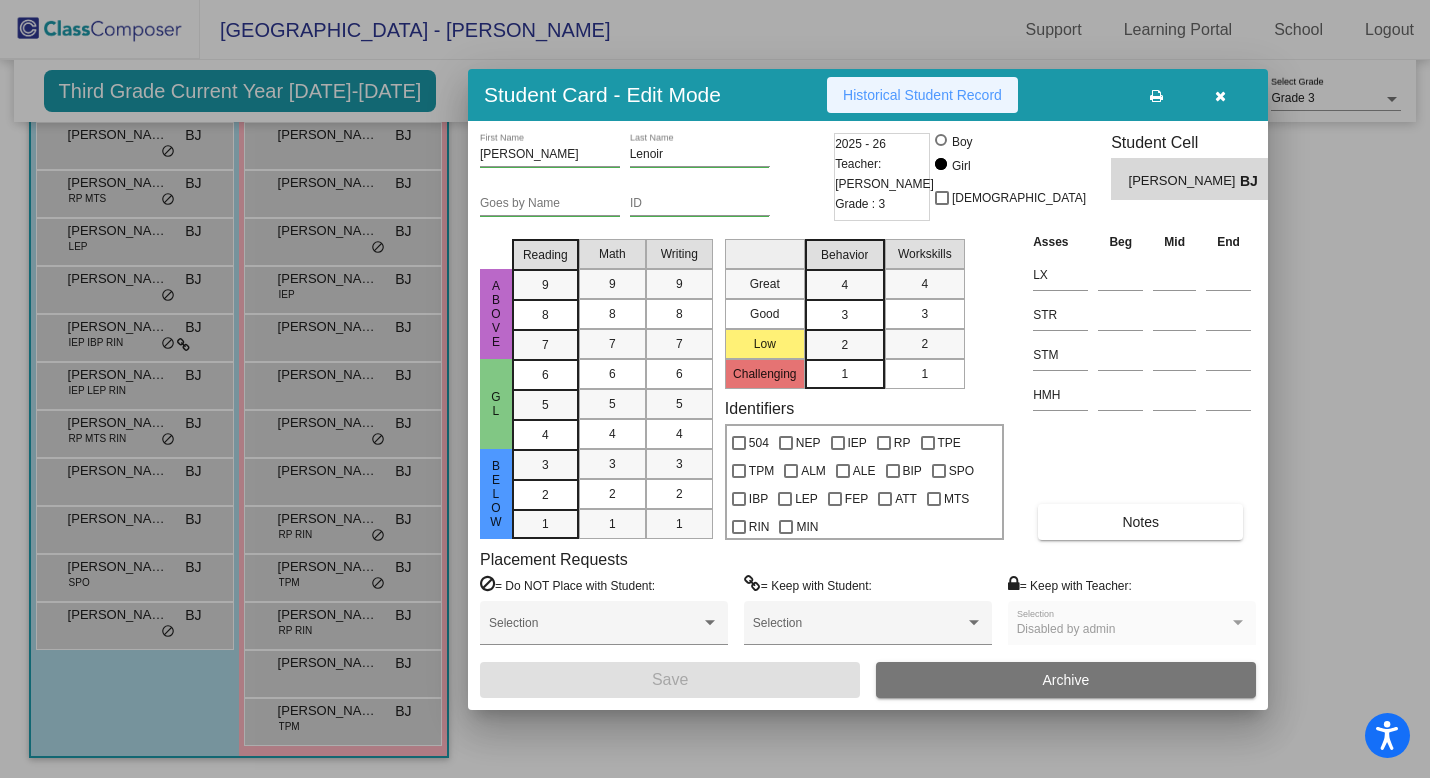 click on "Historical Student Record" at bounding box center (922, 95) 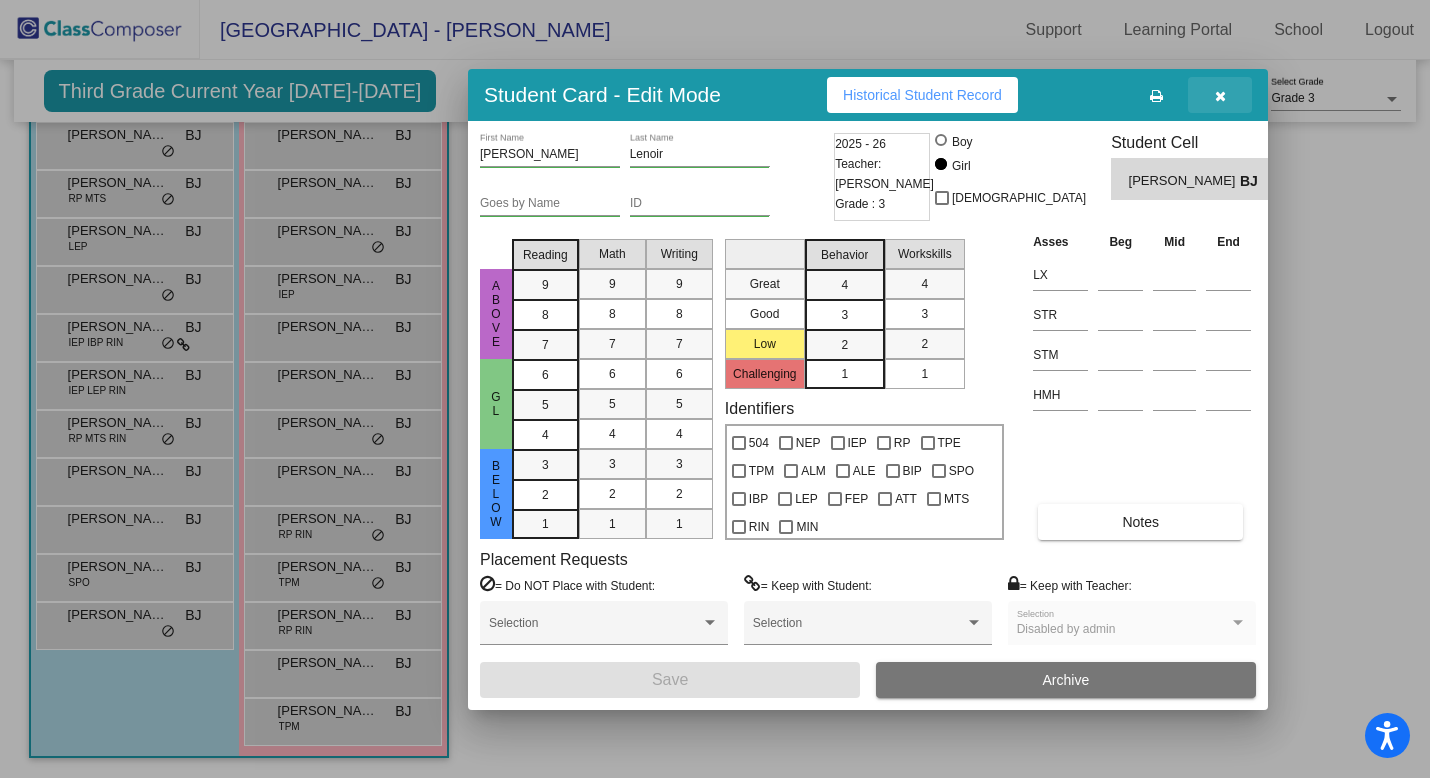 click at bounding box center (1220, 95) 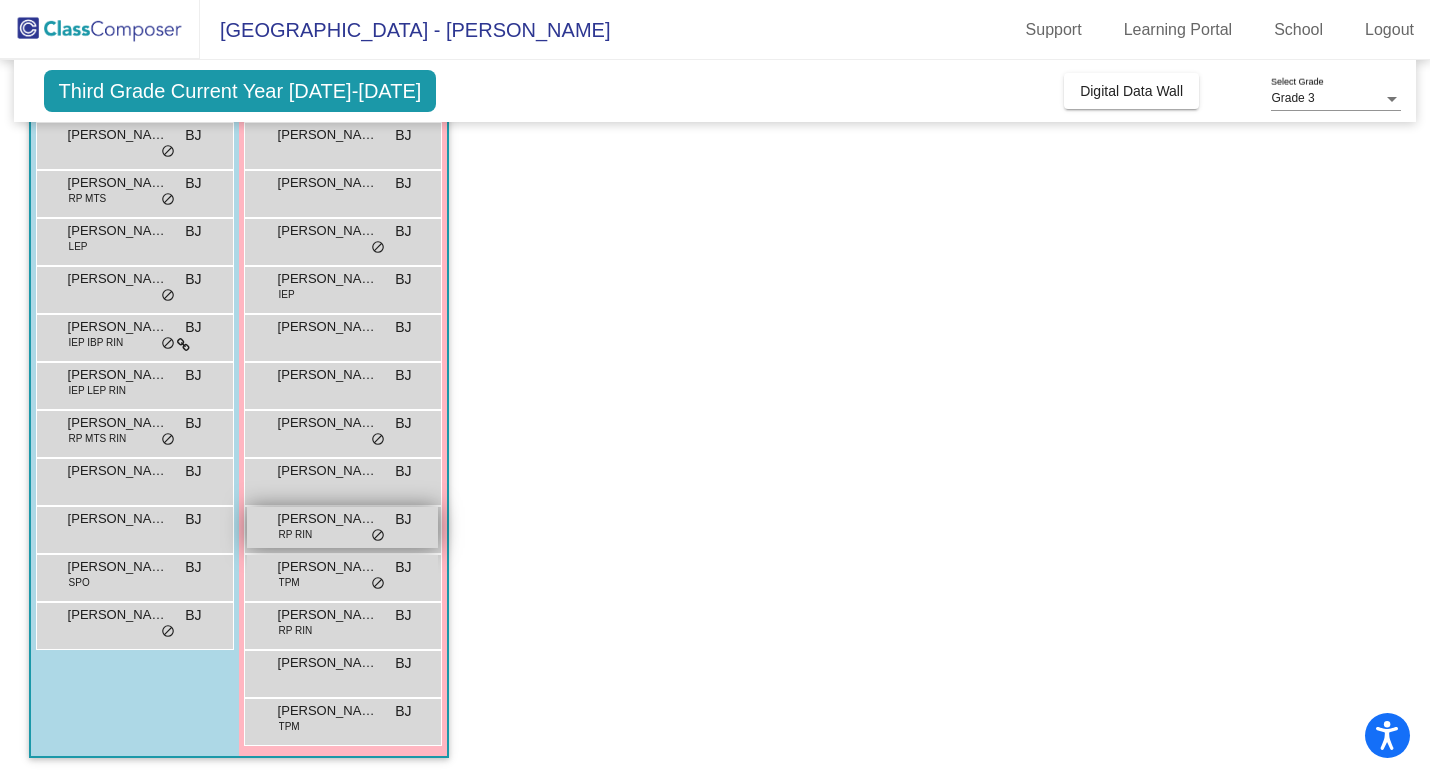 click on "[PERSON_NAME]" at bounding box center [328, 519] 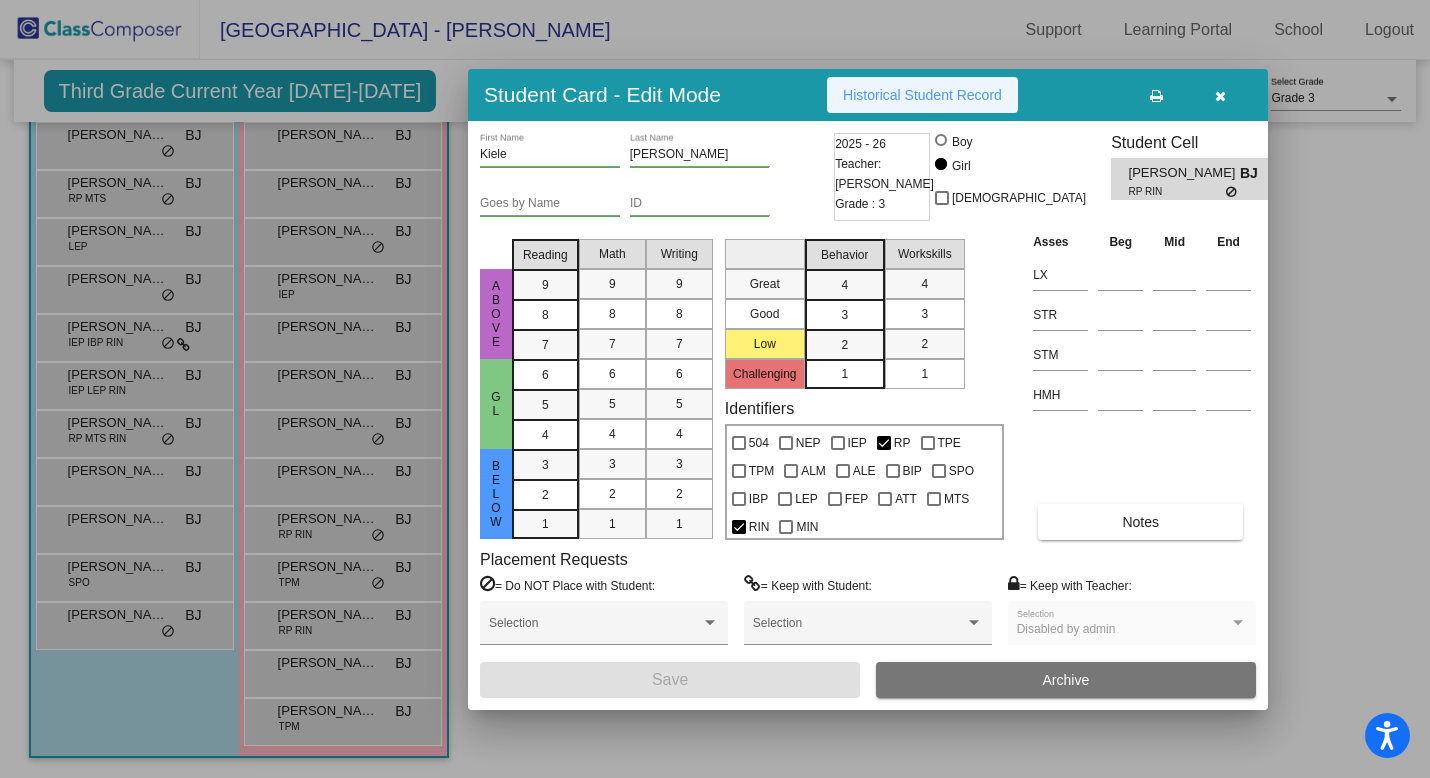 click on "Historical Student Record" at bounding box center [922, 95] 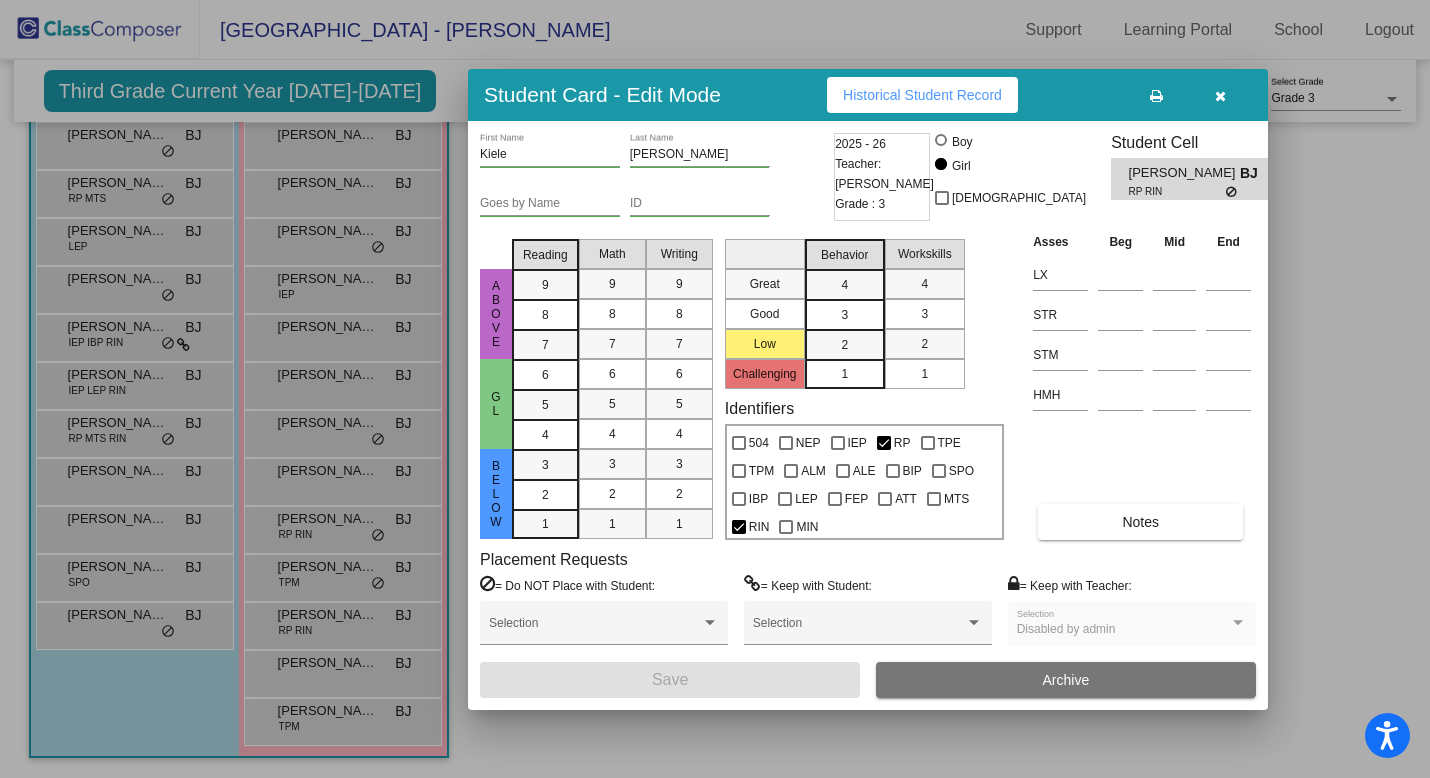 click at bounding box center [715, 389] 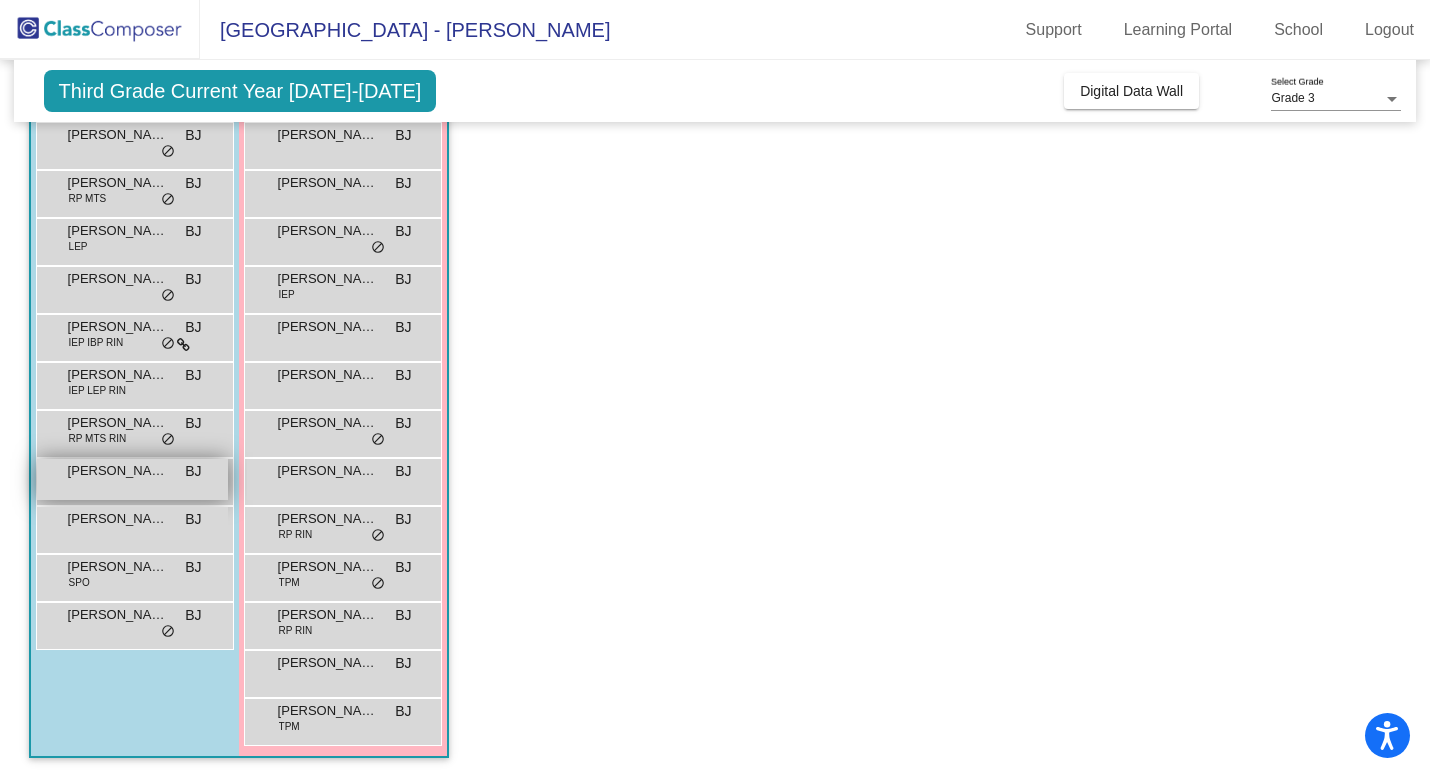 click on "[PERSON_NAME] O'[PERSON_NAME] lock do_not_disturb_alt" at bounding box center [132, 479] 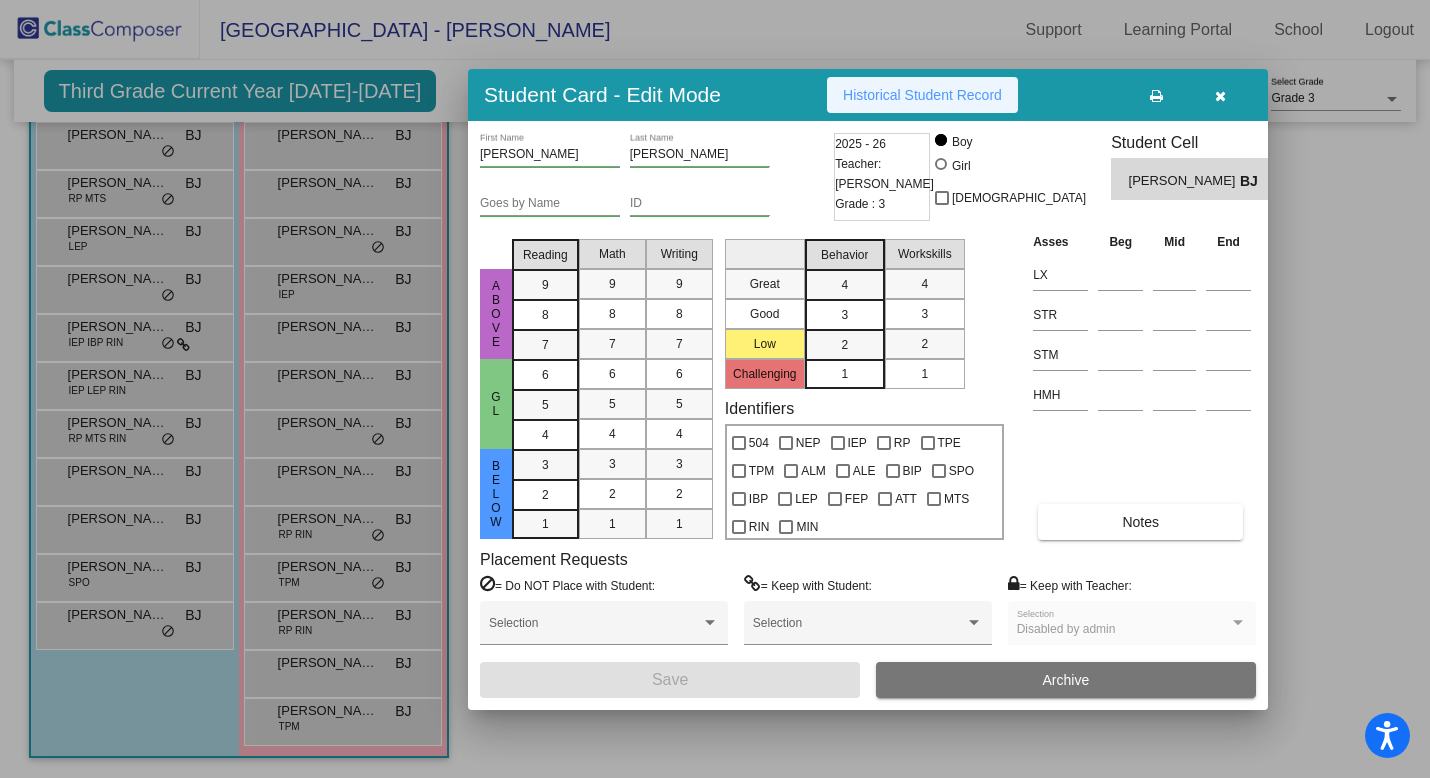 click on "Historical Student Record" at bounding box center (922, 95) 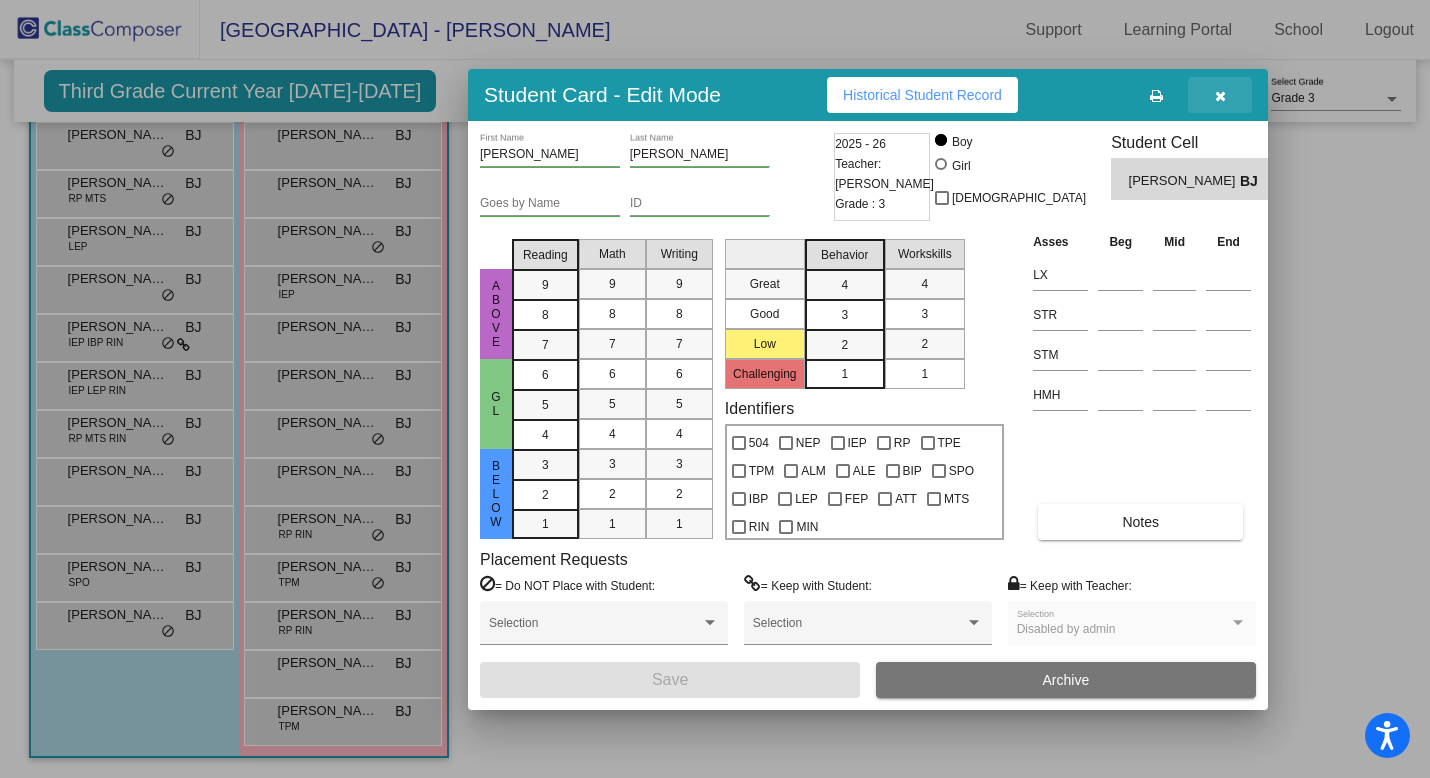 click at bounding box center [1220, 95] 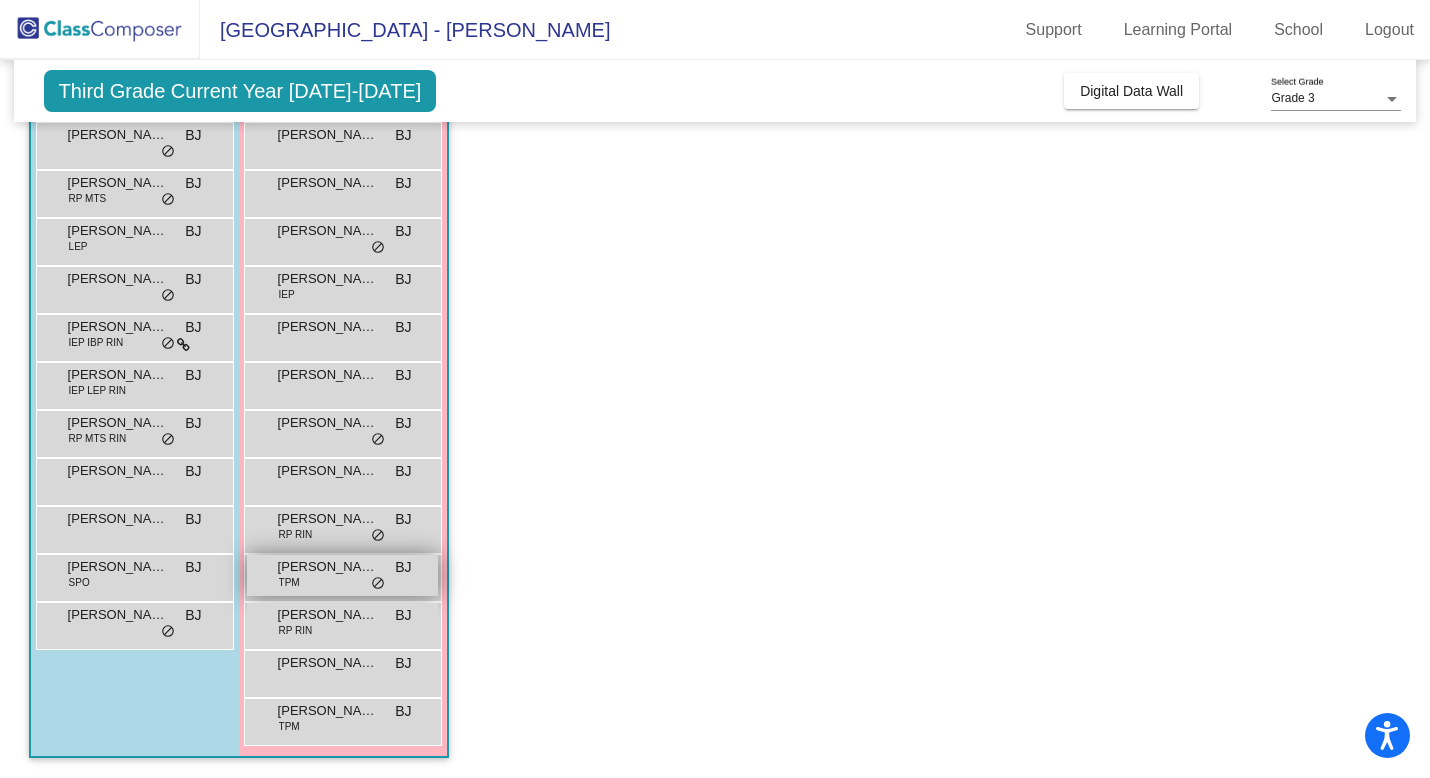 click on "[PERSON_NAME]" at bounding box center [328, 567] 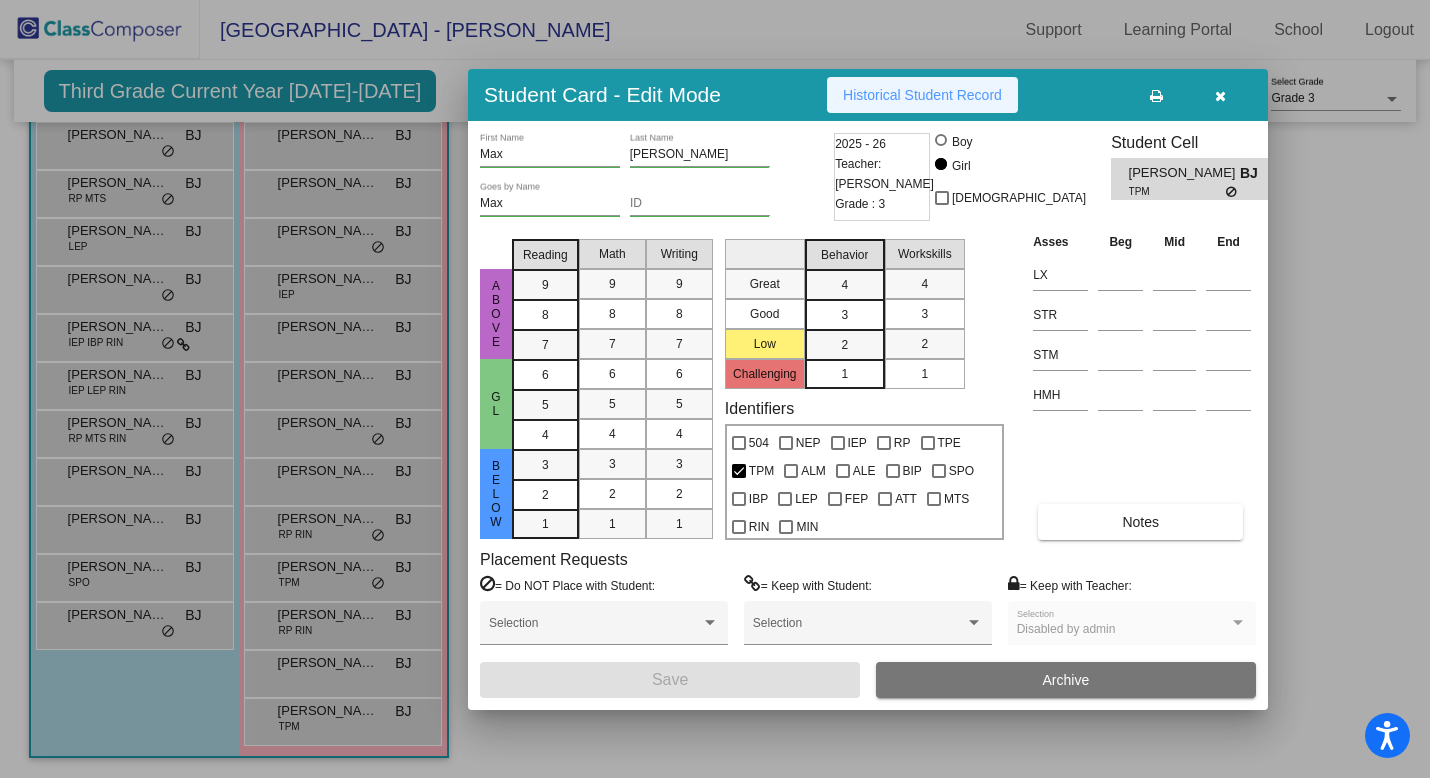 click on "Historical Student Record" at bounding box center (922, 95) 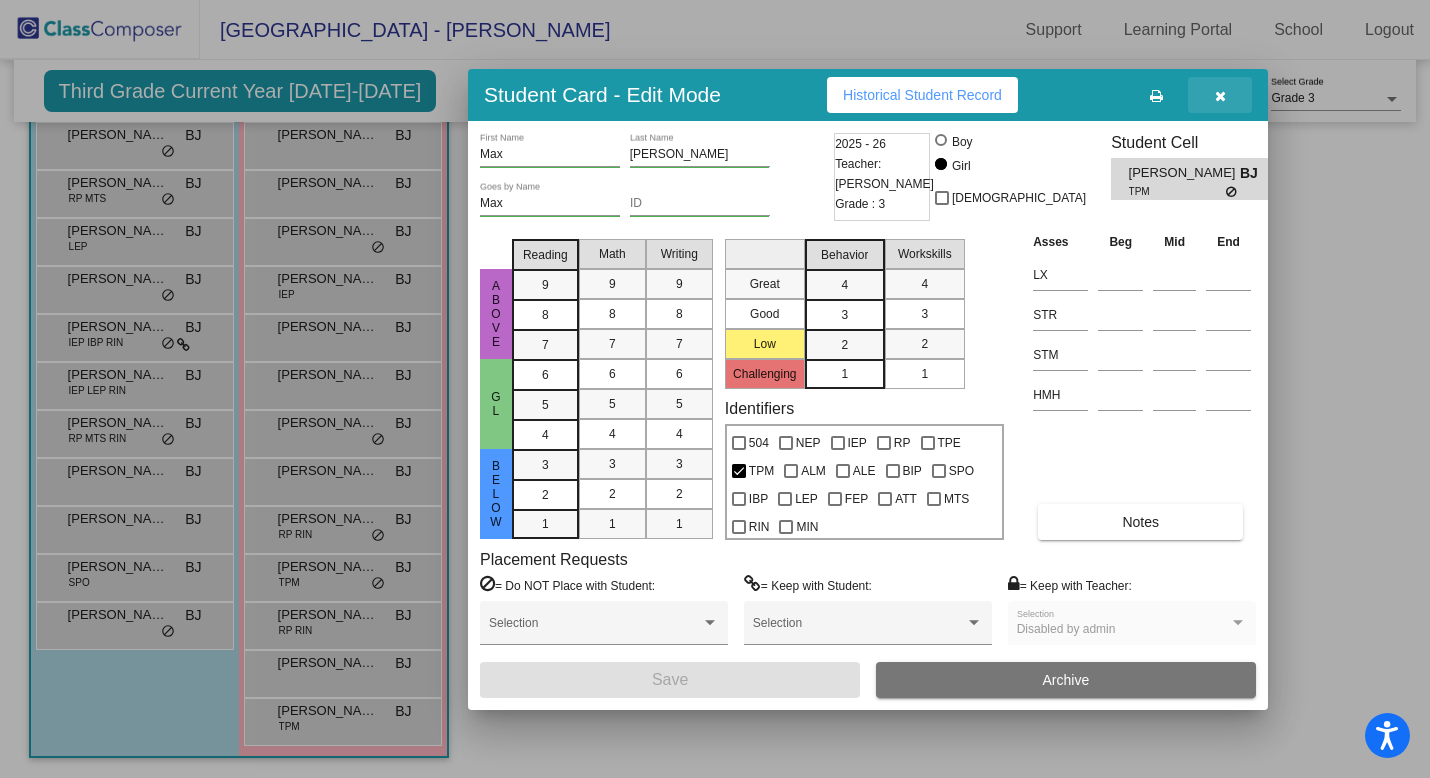 click at bounding box center [1220, 95] 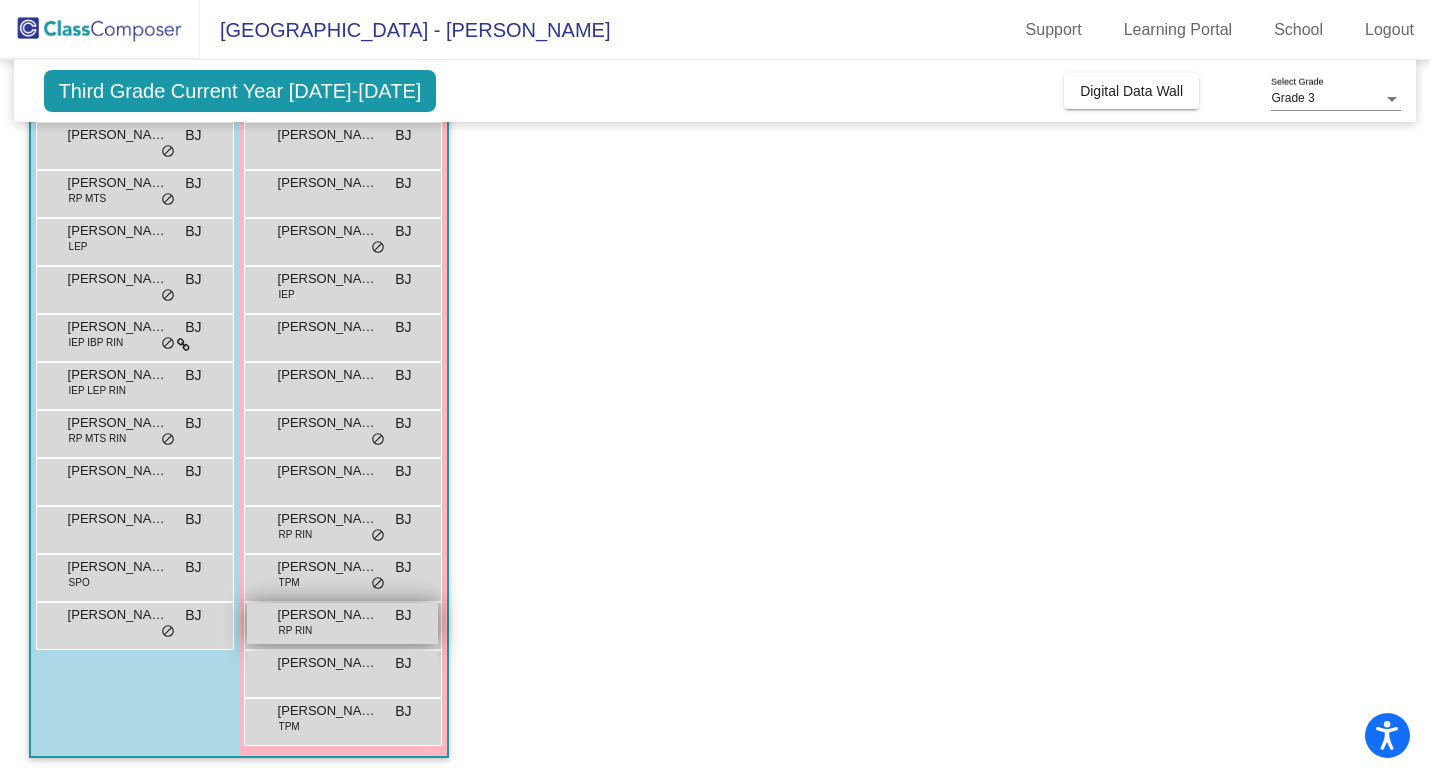 click on "[PERSON_NAME] RP RIN BJ lock do_not_disturb_alt" at bounding box center (342, 623) 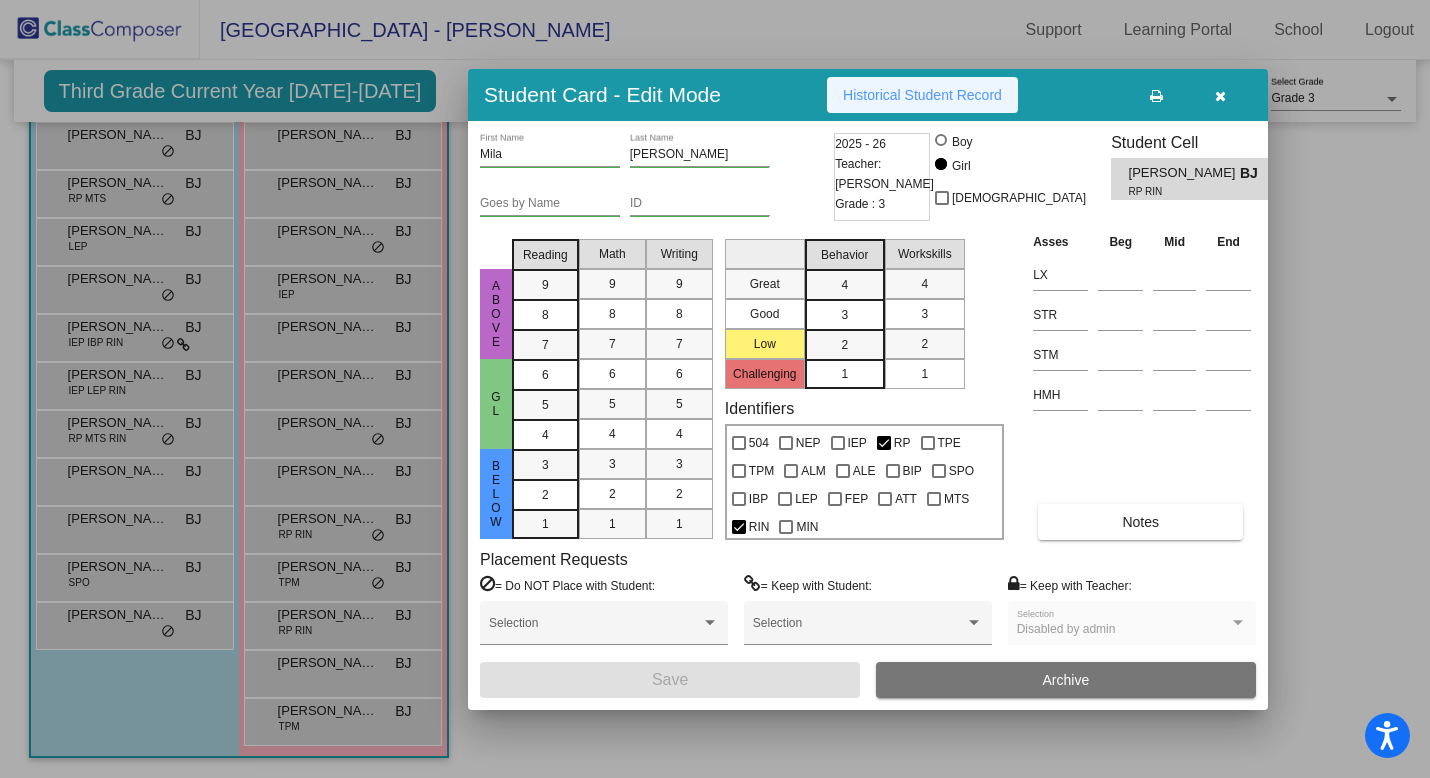 click on "Historical Student Record" at bounding box center [922, 95] 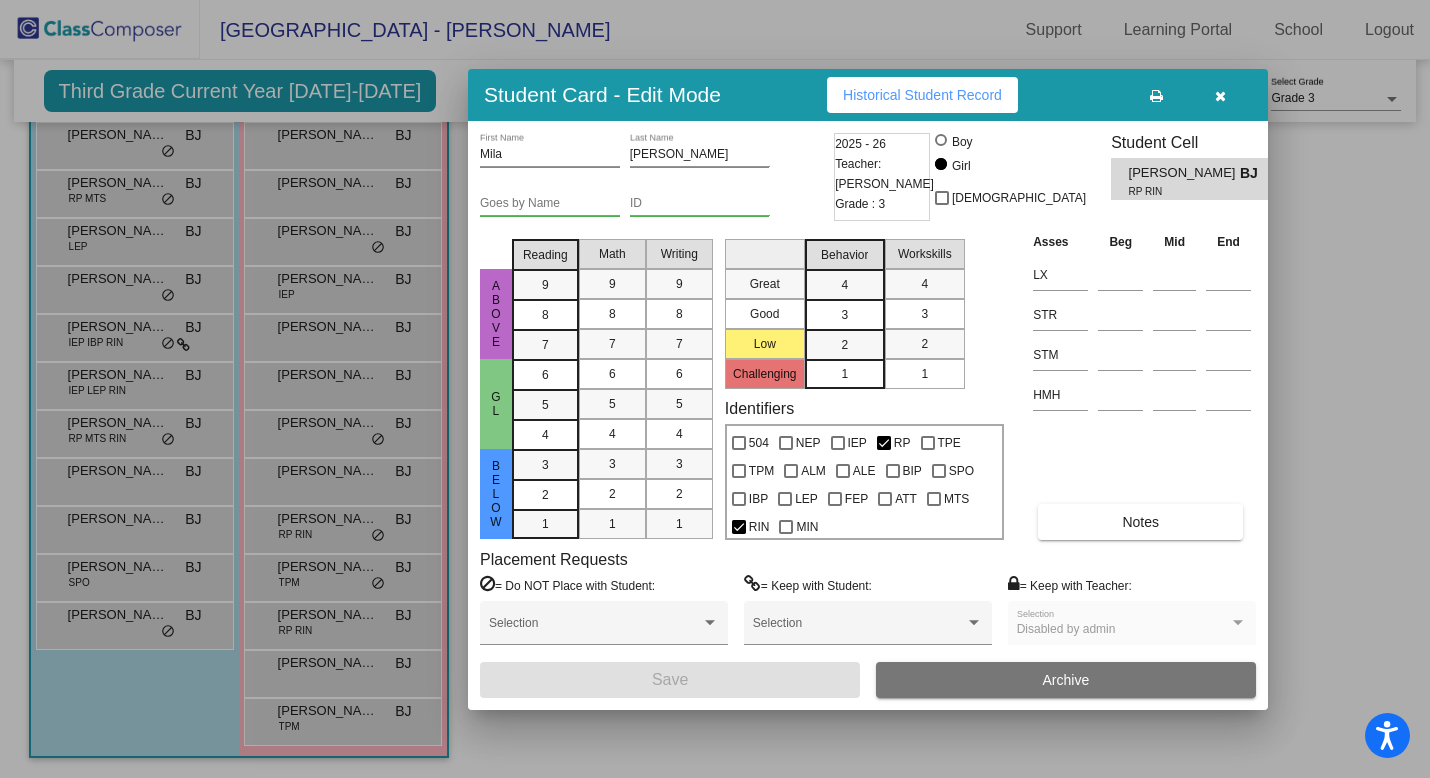 click at bounding box center (715, 389) 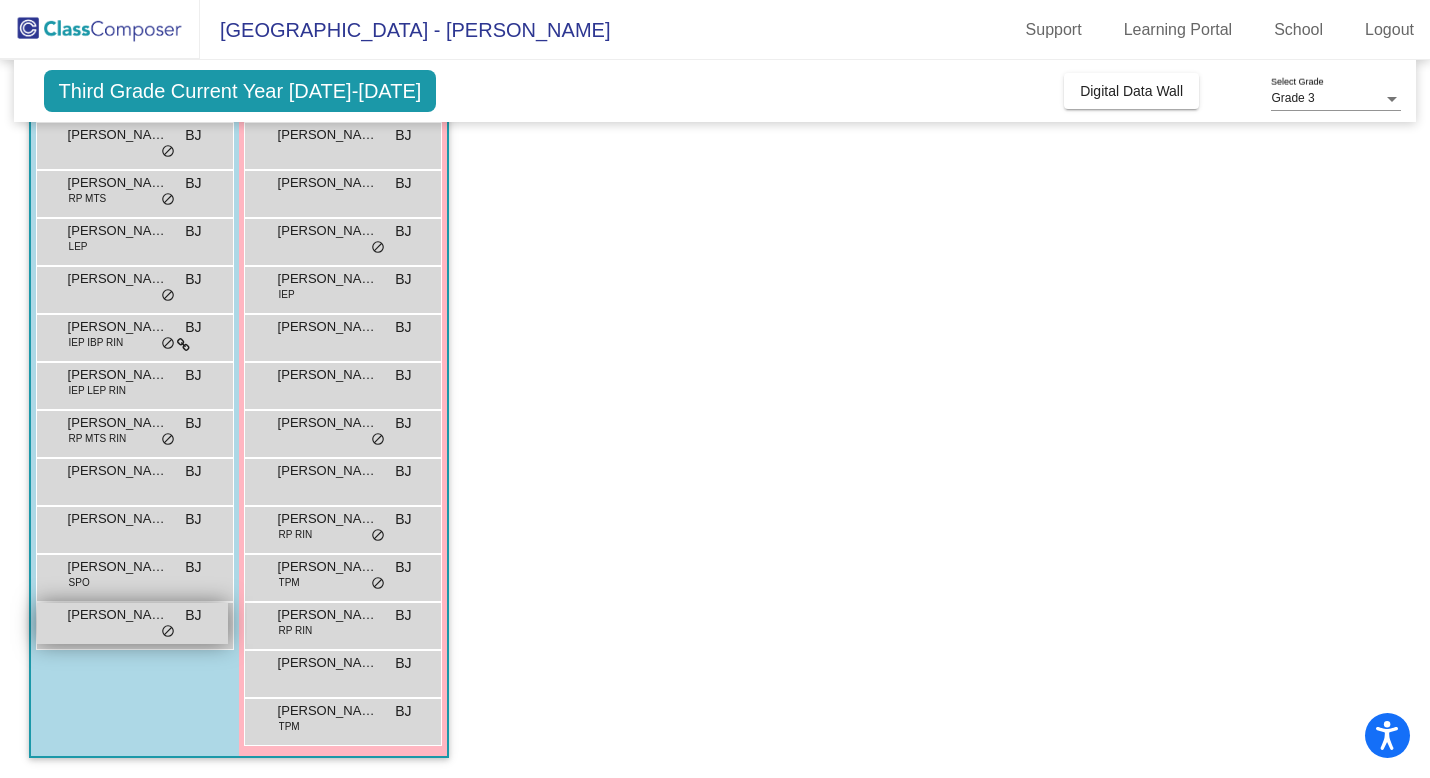 click on "[PERSON_NAME] [PERSON_NAME] lock do_not_disturb_alt" at bounding box center [132, 623] 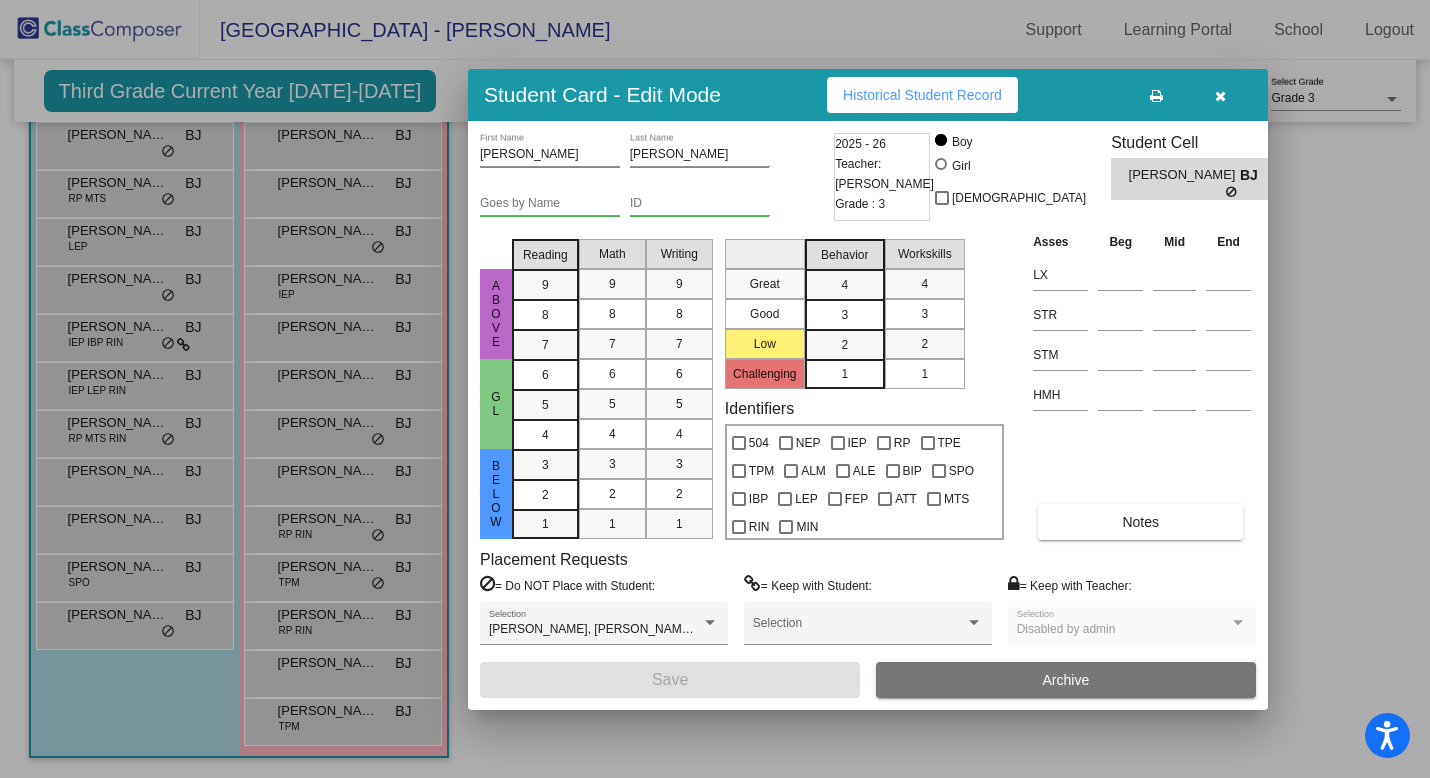 click on "Student Card - Edit Mode   Historical Student Record" at bounding box center [868, 95] 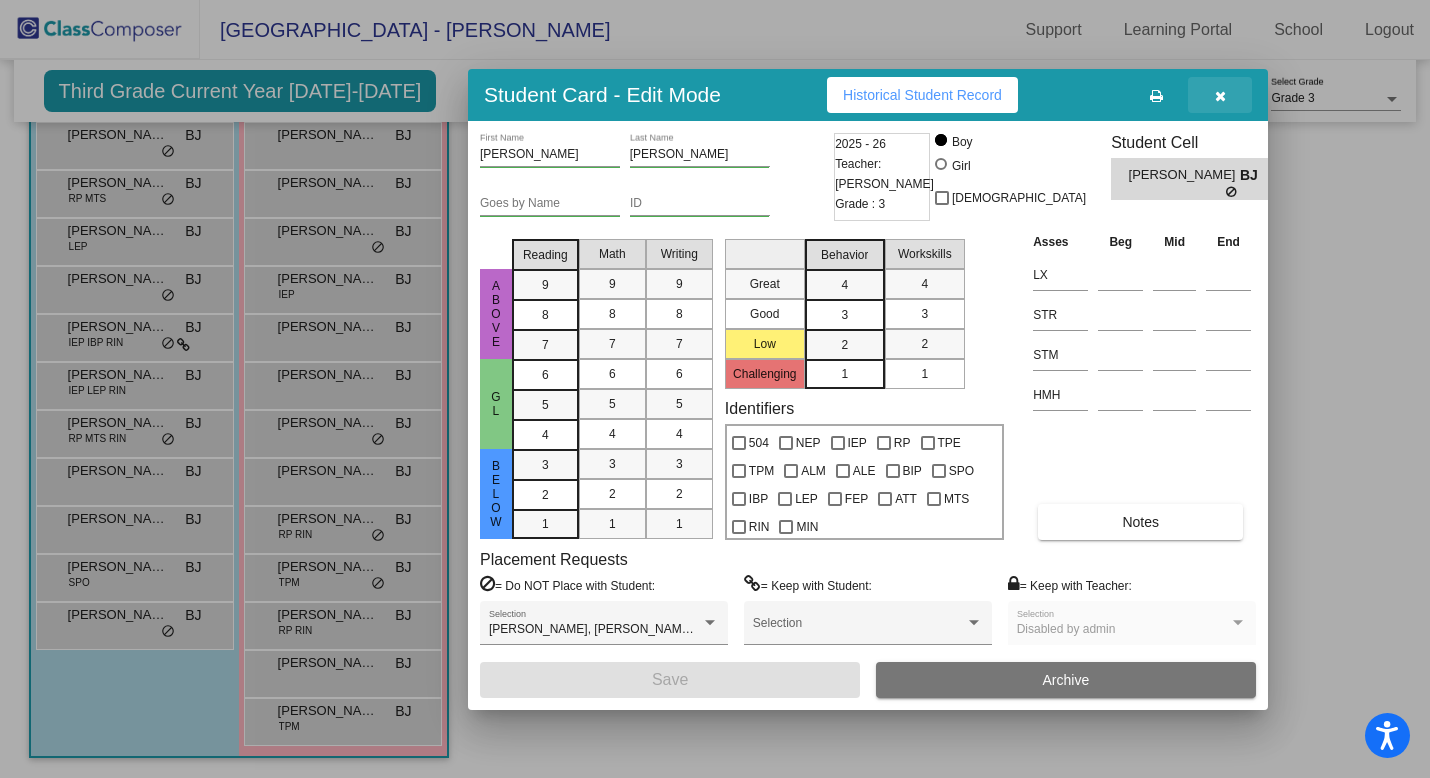 click at bounding box center [1220, 96] 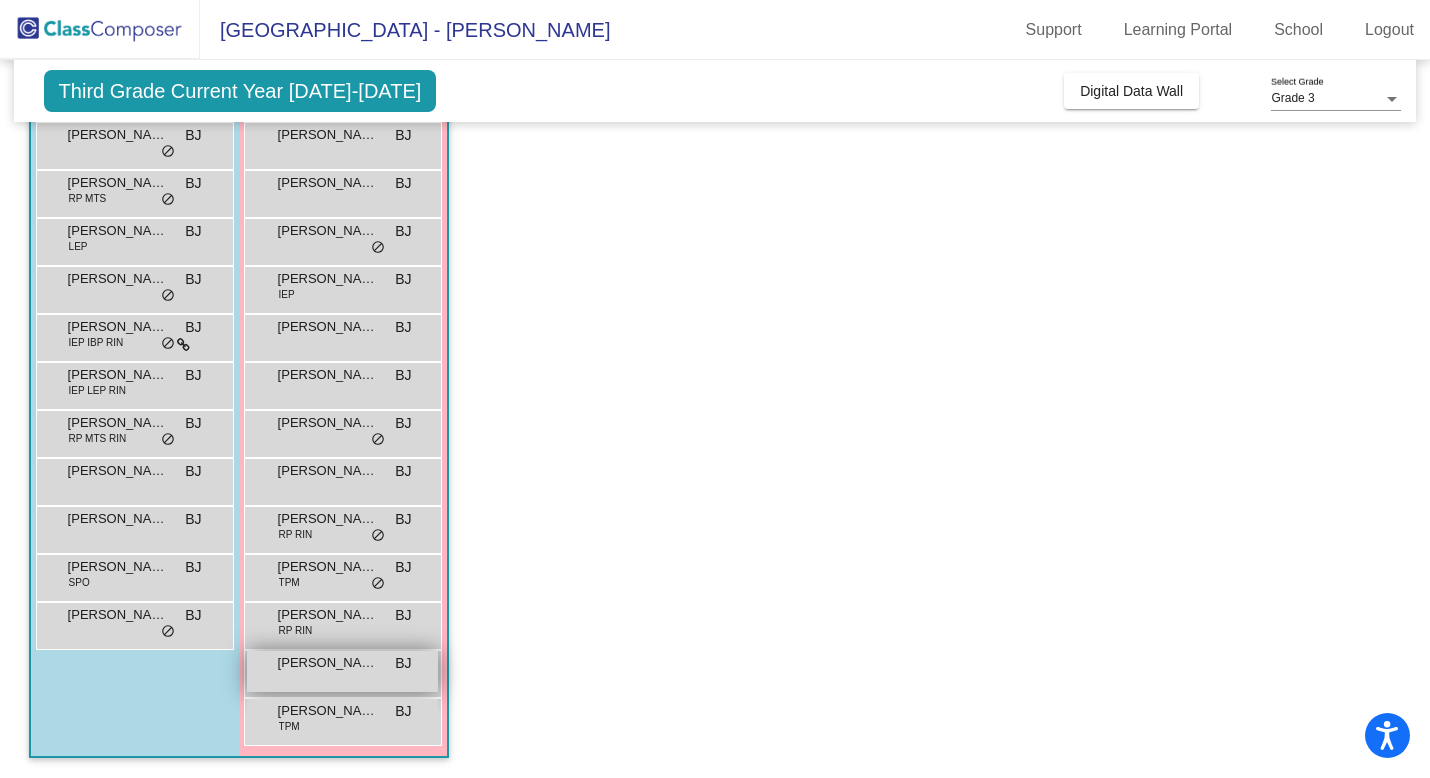 click on "[PERSON_NAME]" at bounding box center [328, 663] 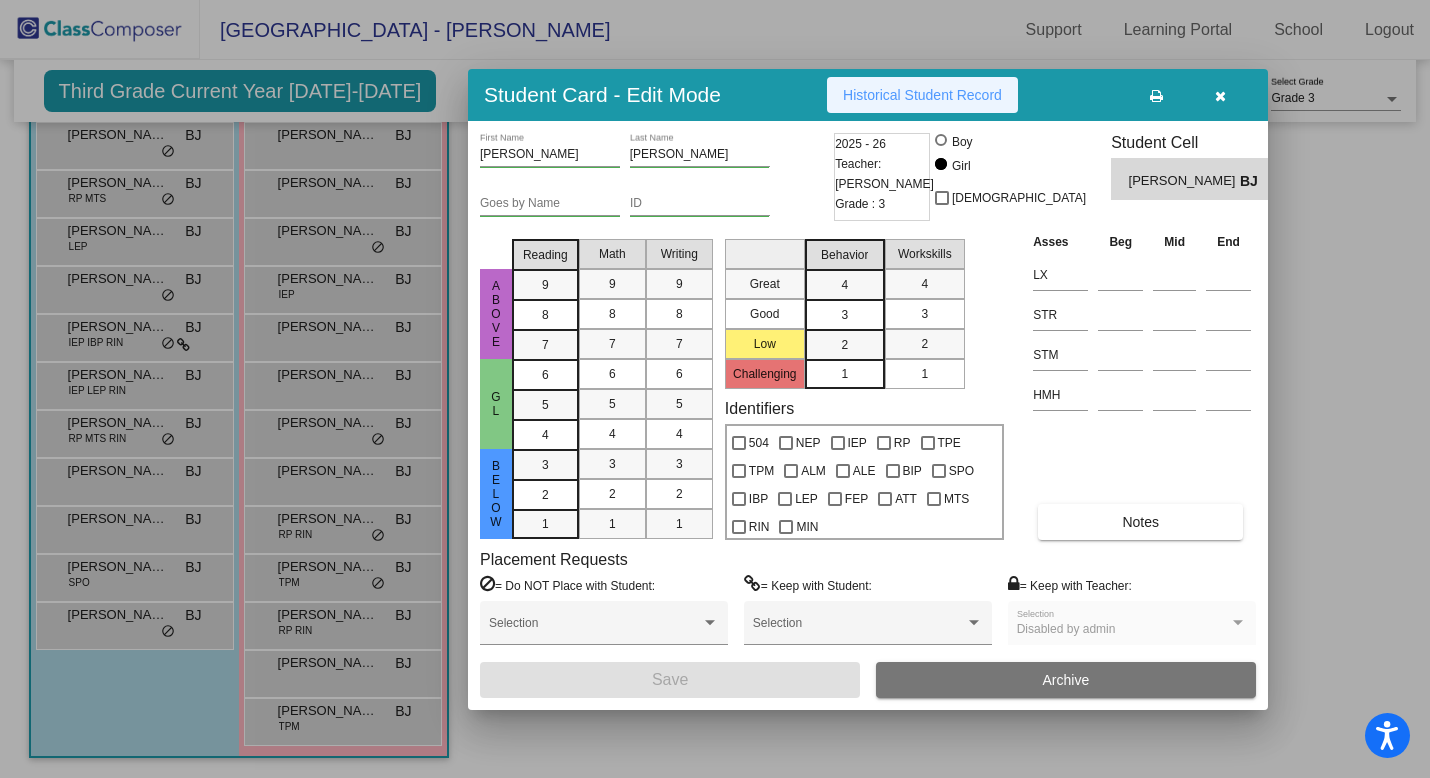 click on "Historical Student Record" at bounding box center [922, 95] 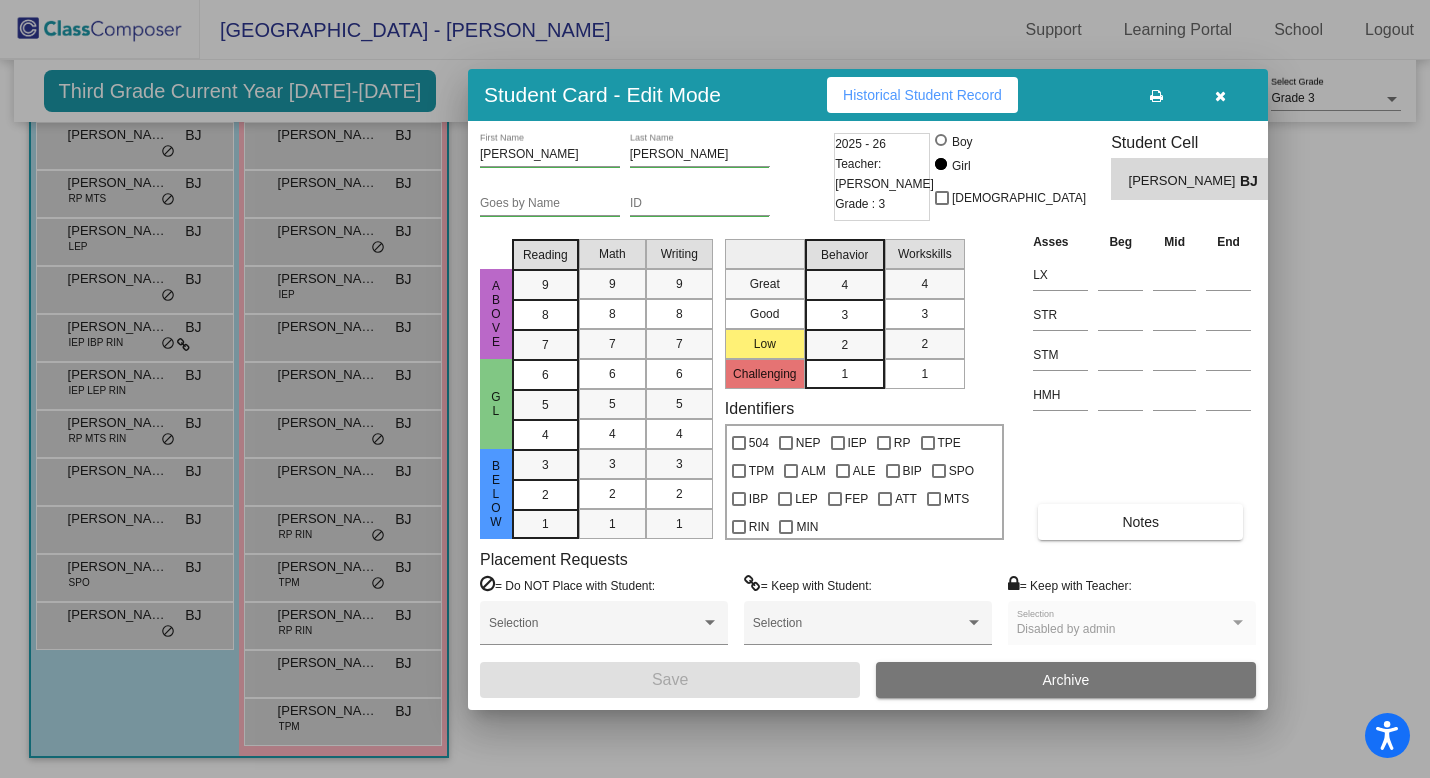click at bounding box center [1220, 96] 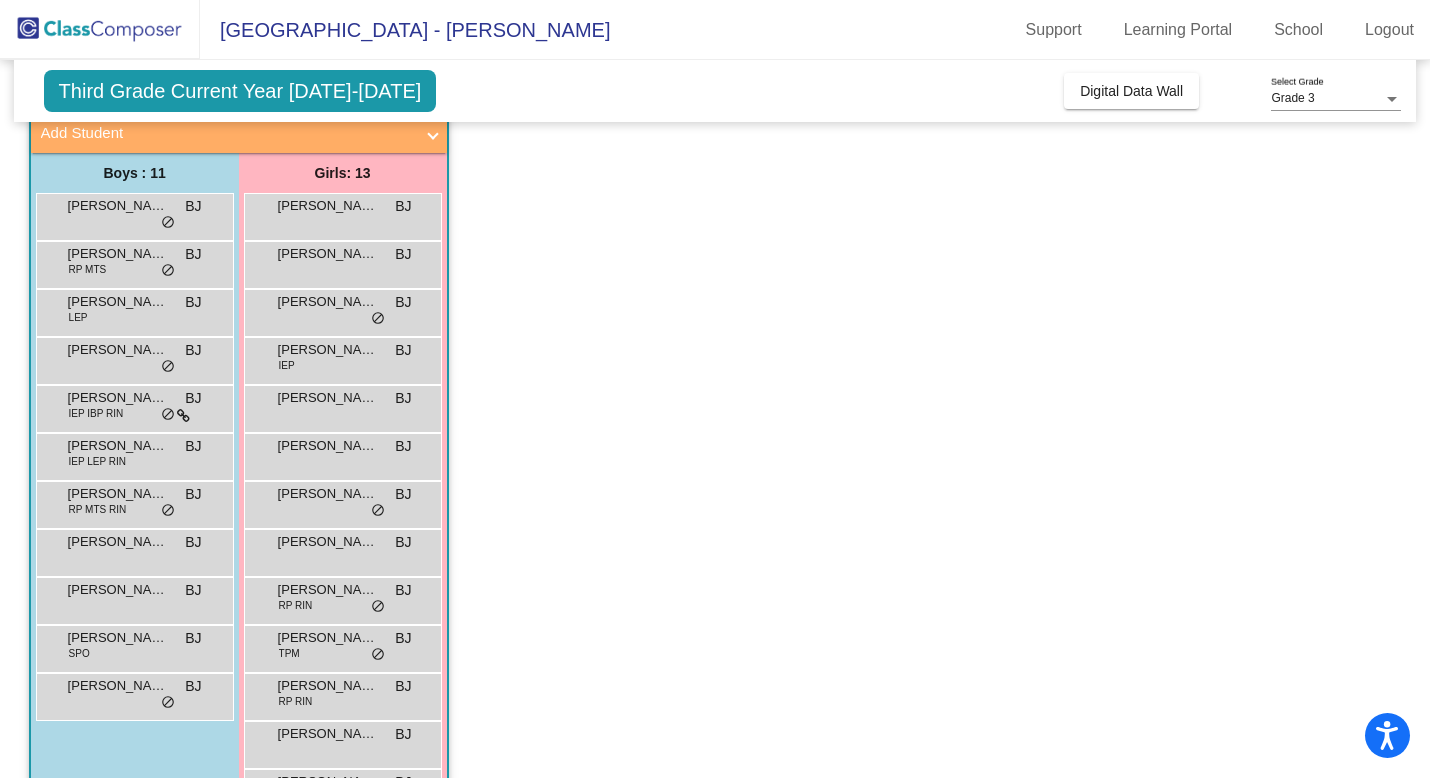 scroll, scrollTop: 0, scrollLeft: 0, axis: both 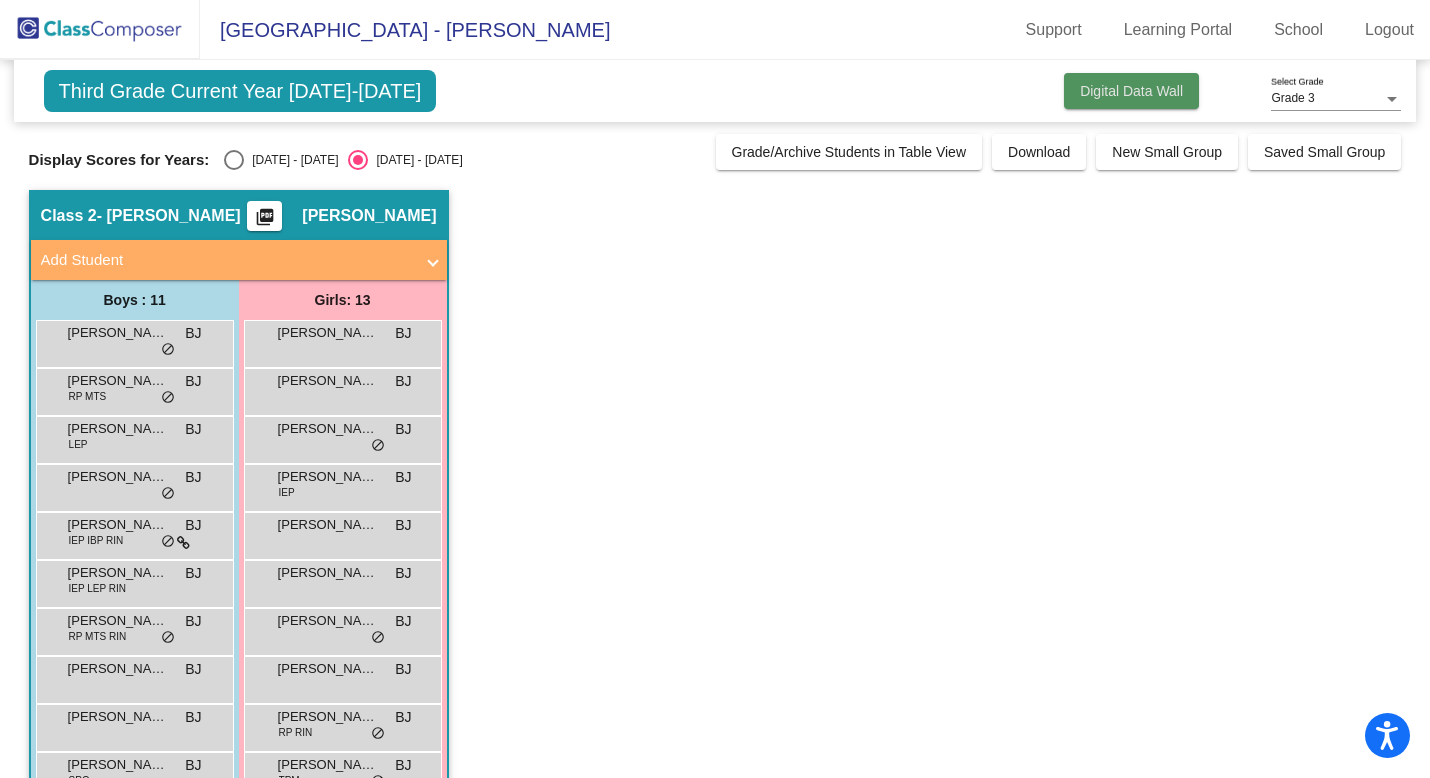 click on "Digital Data Wall" 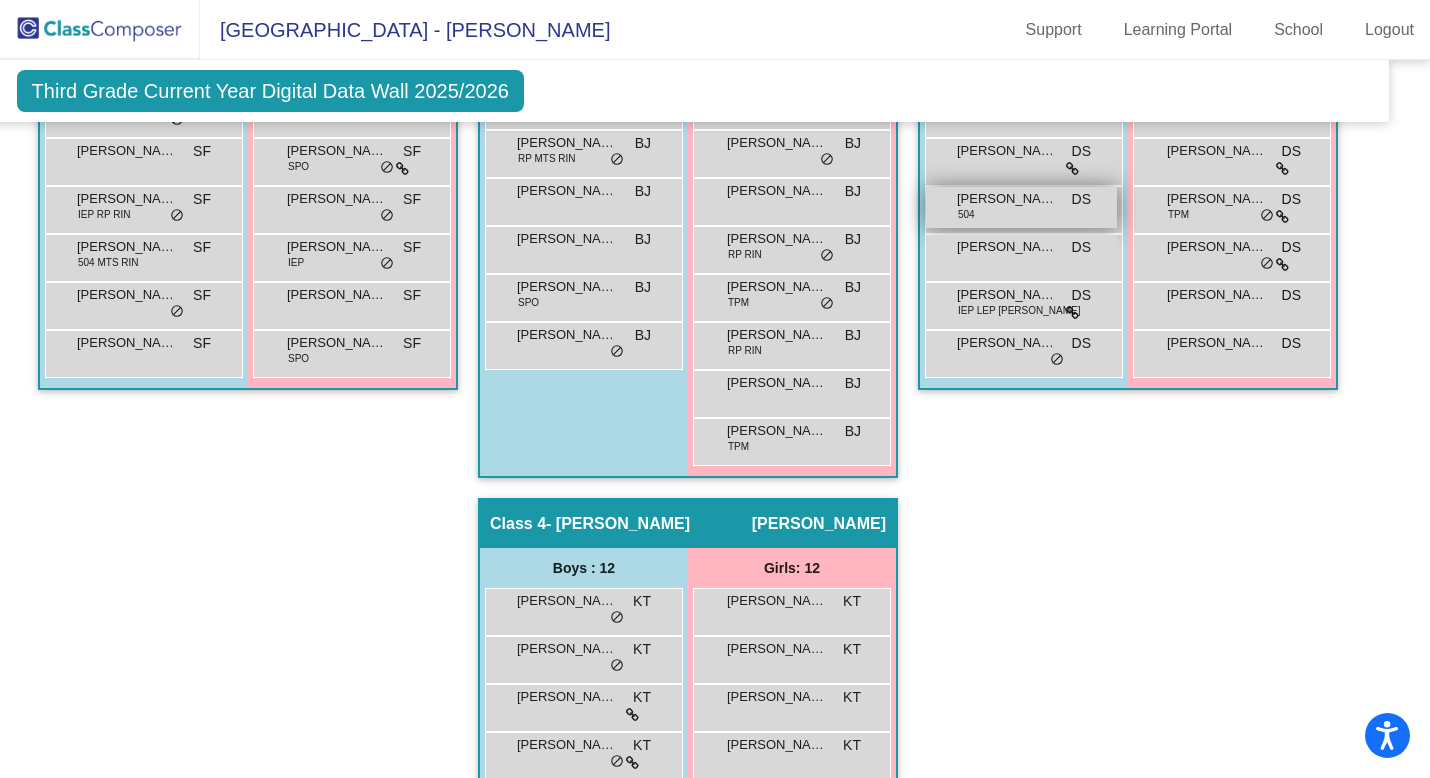 scroll, scrollTop: 848, scrollLeft: 27, axis: both 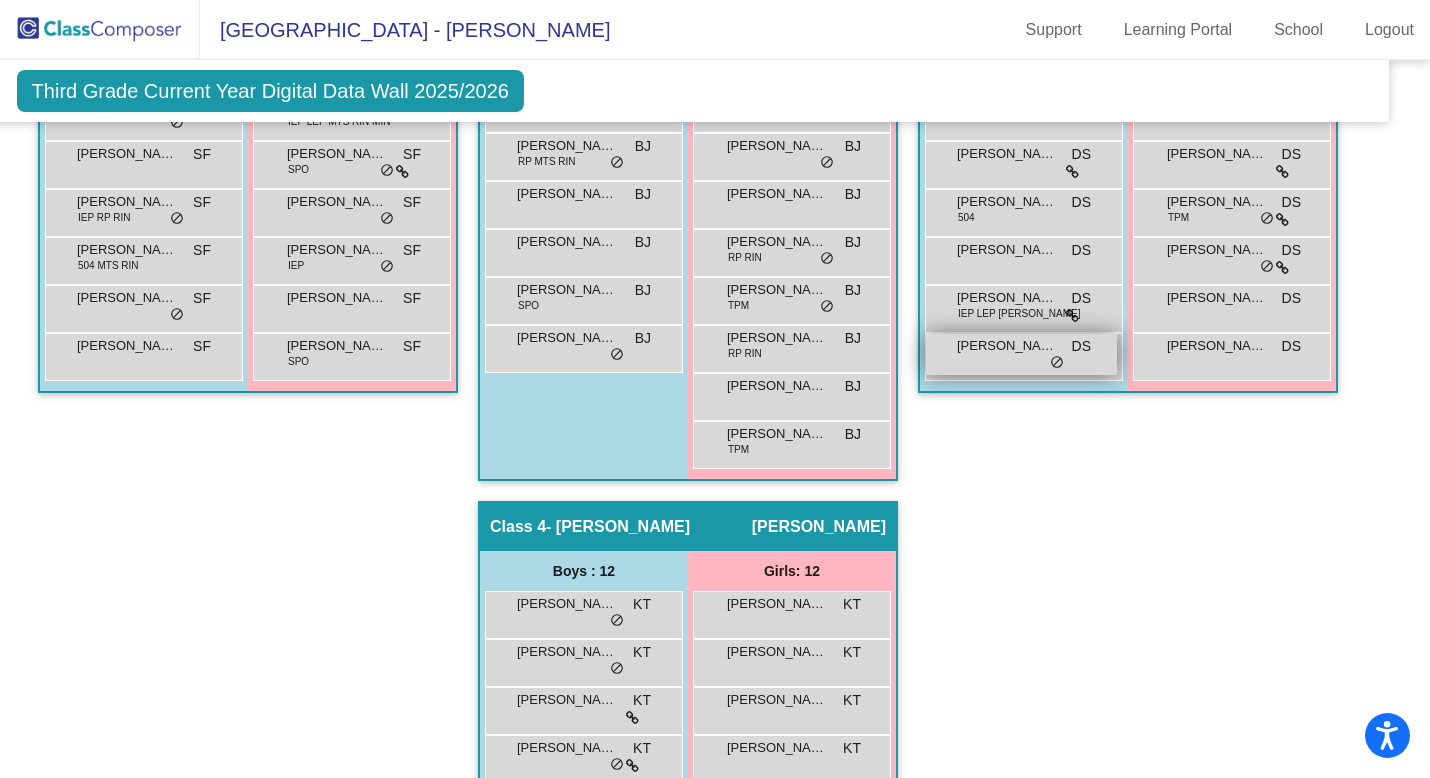 click on "[PERSON_NAME] DS lock do_not_disturb_alt" at bounding box center [1021, 354] 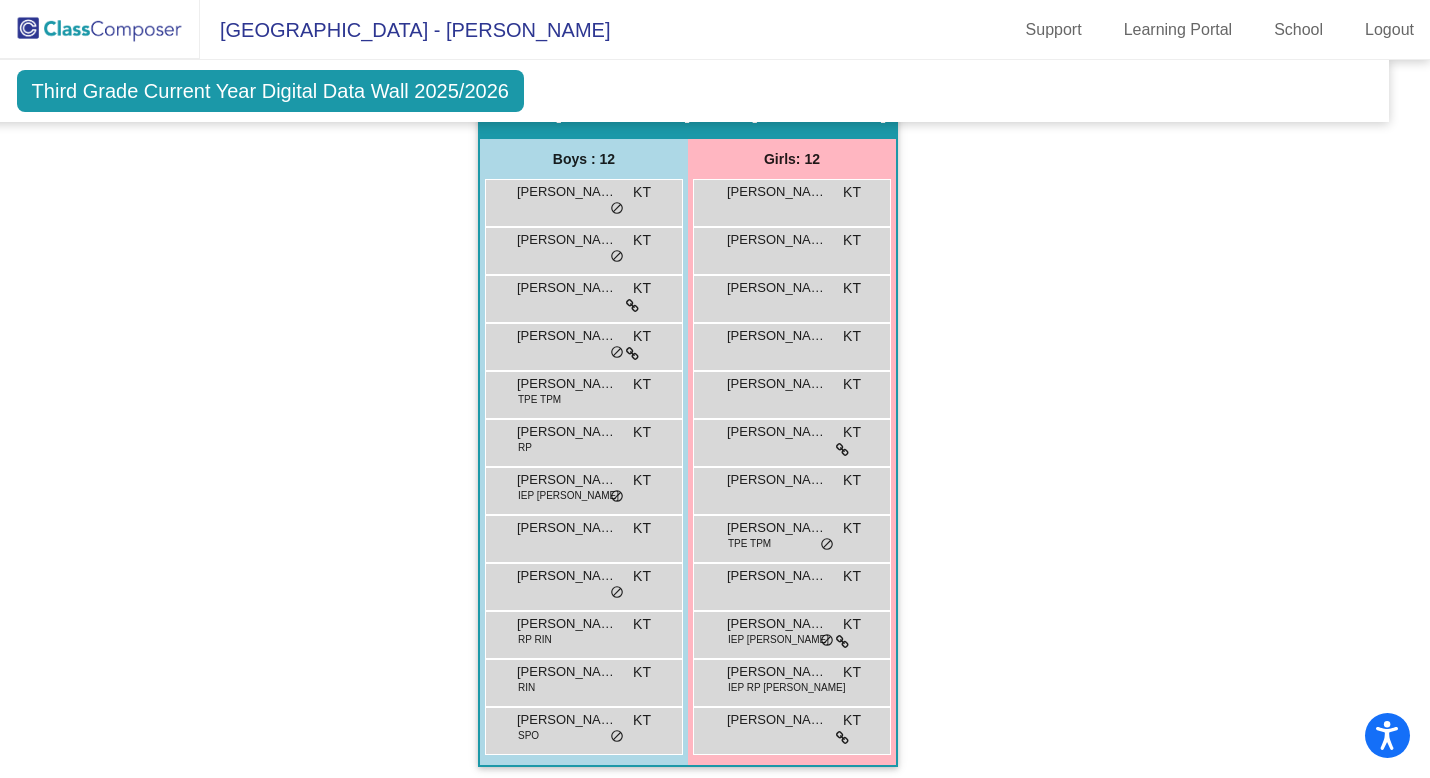 scroll, scrollTop: 1278, scrollLeft: 27, axis: both 